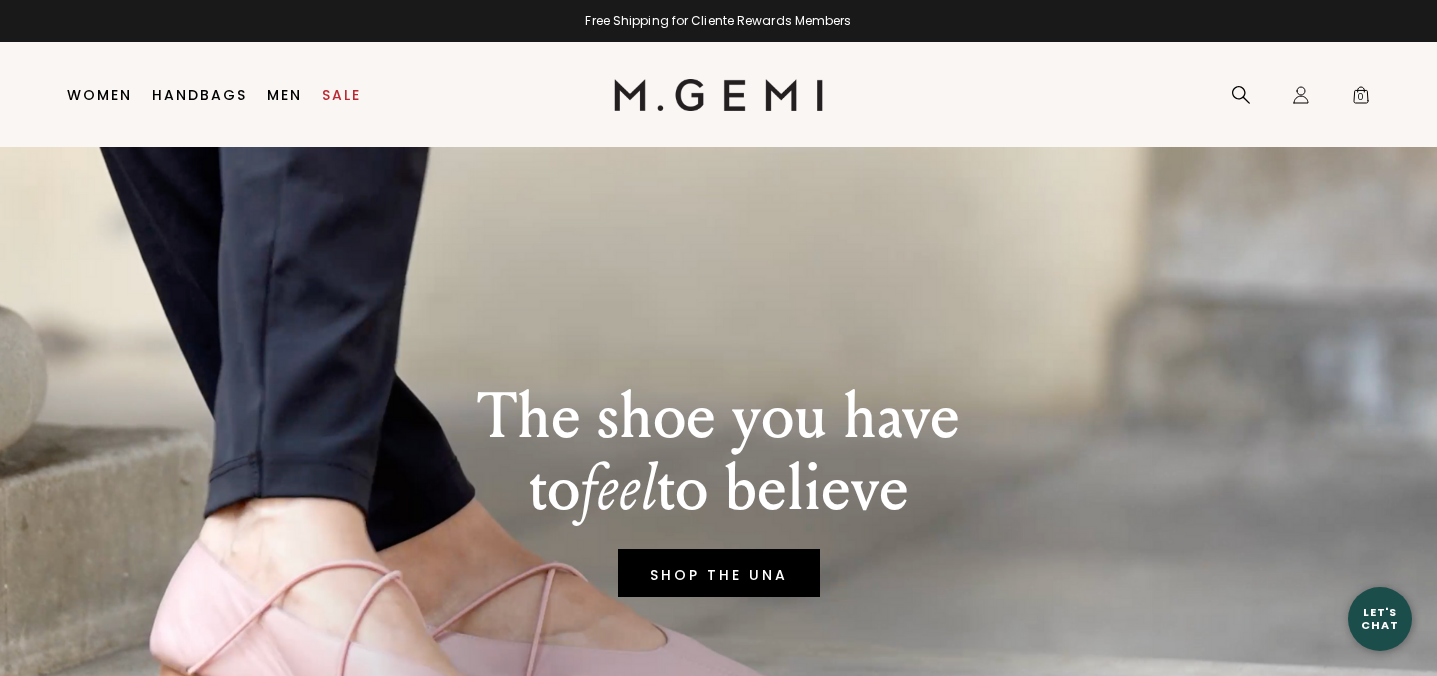 scroll, scrollTop: 0, scrollLeft: 0, axis: both 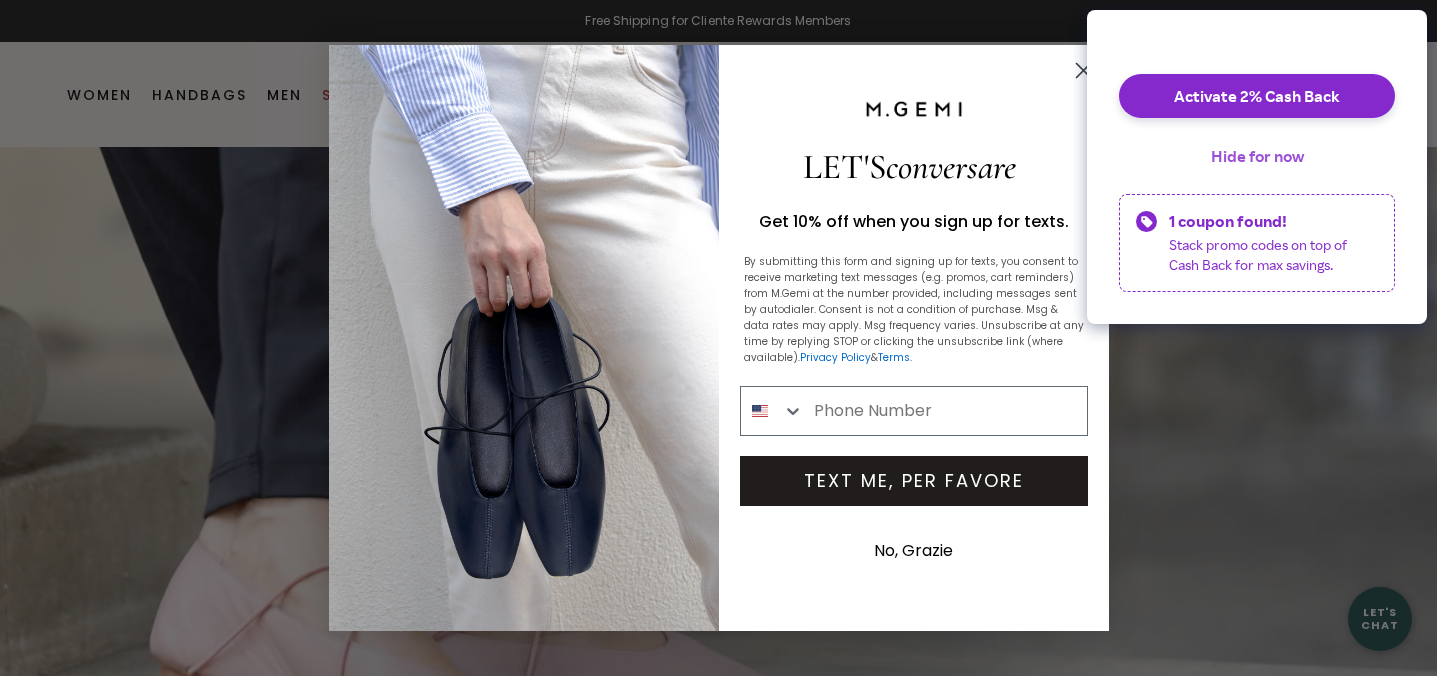 click on "Hide for now" at bounding box center [1257, 156] 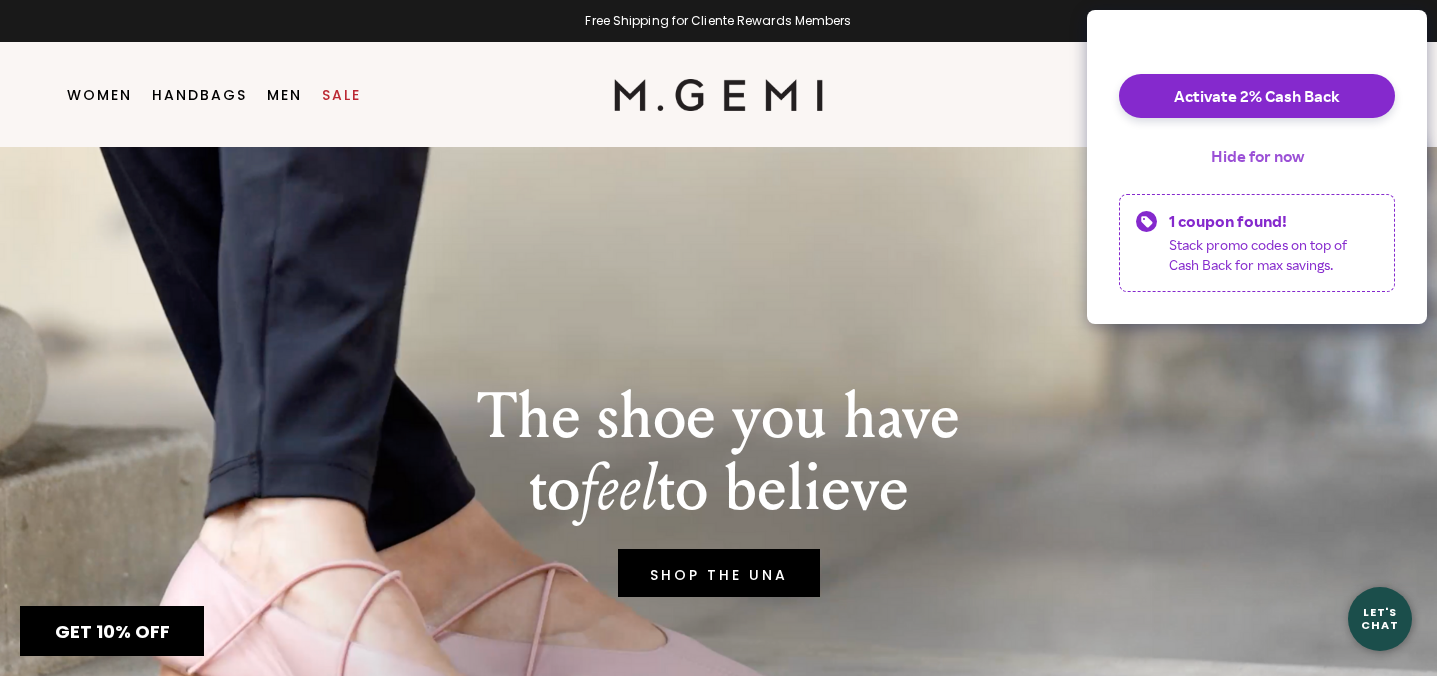click on "Hide for now" at bounding box center (1257, 156) 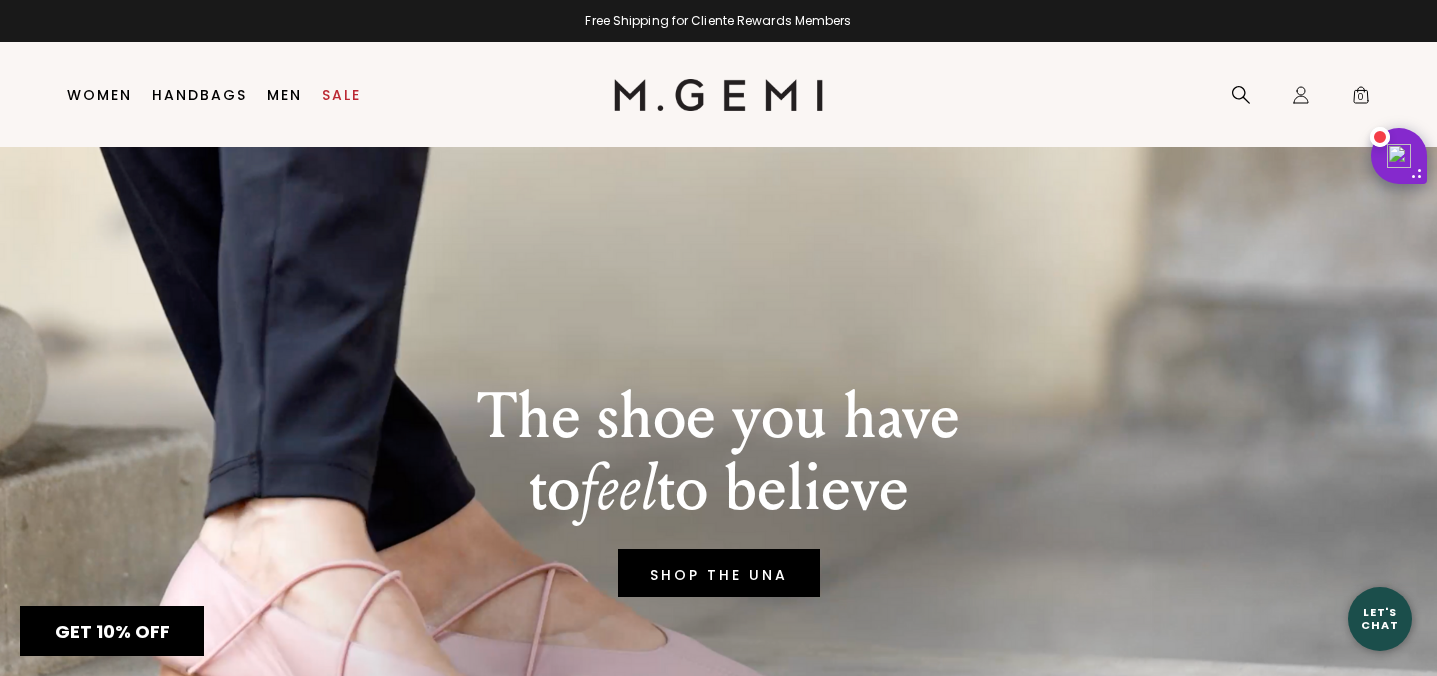 scroll, scrollTop: 0, scrollLeft: 0, axis: both 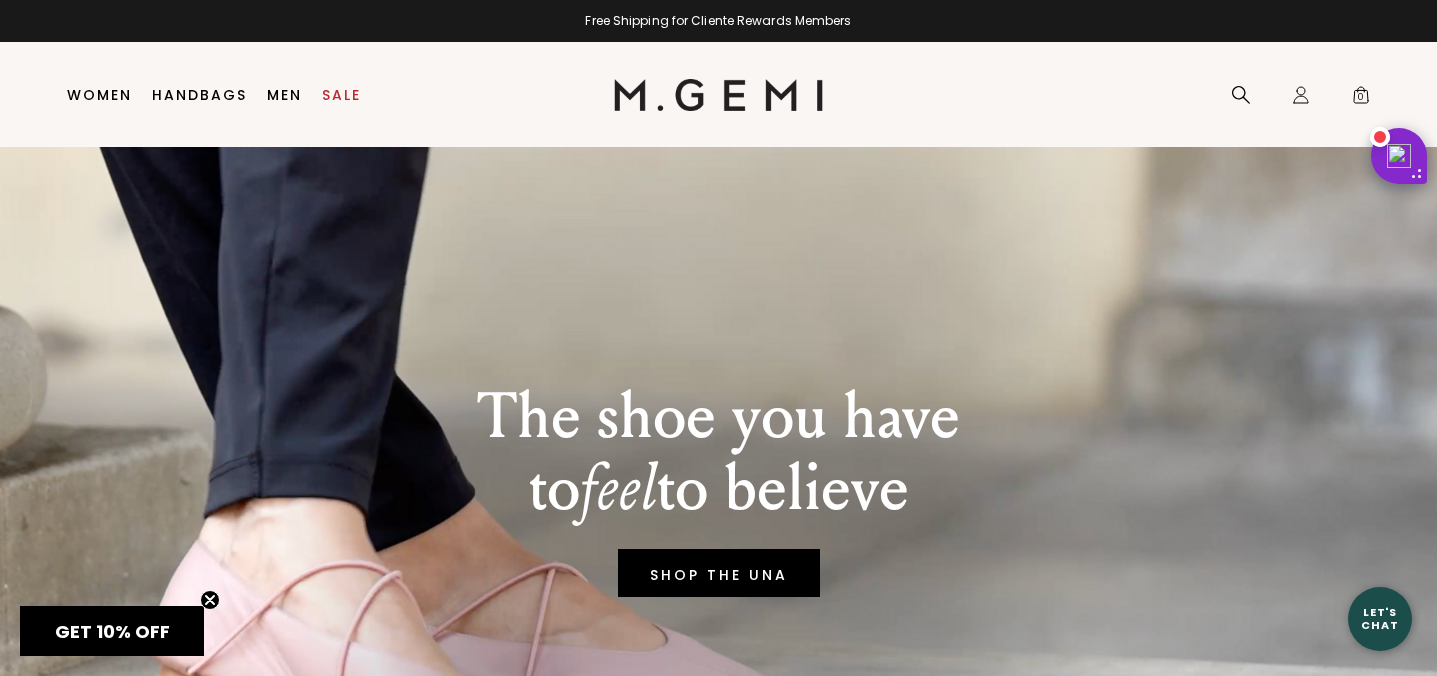 click at bounding box center (718, 6370) 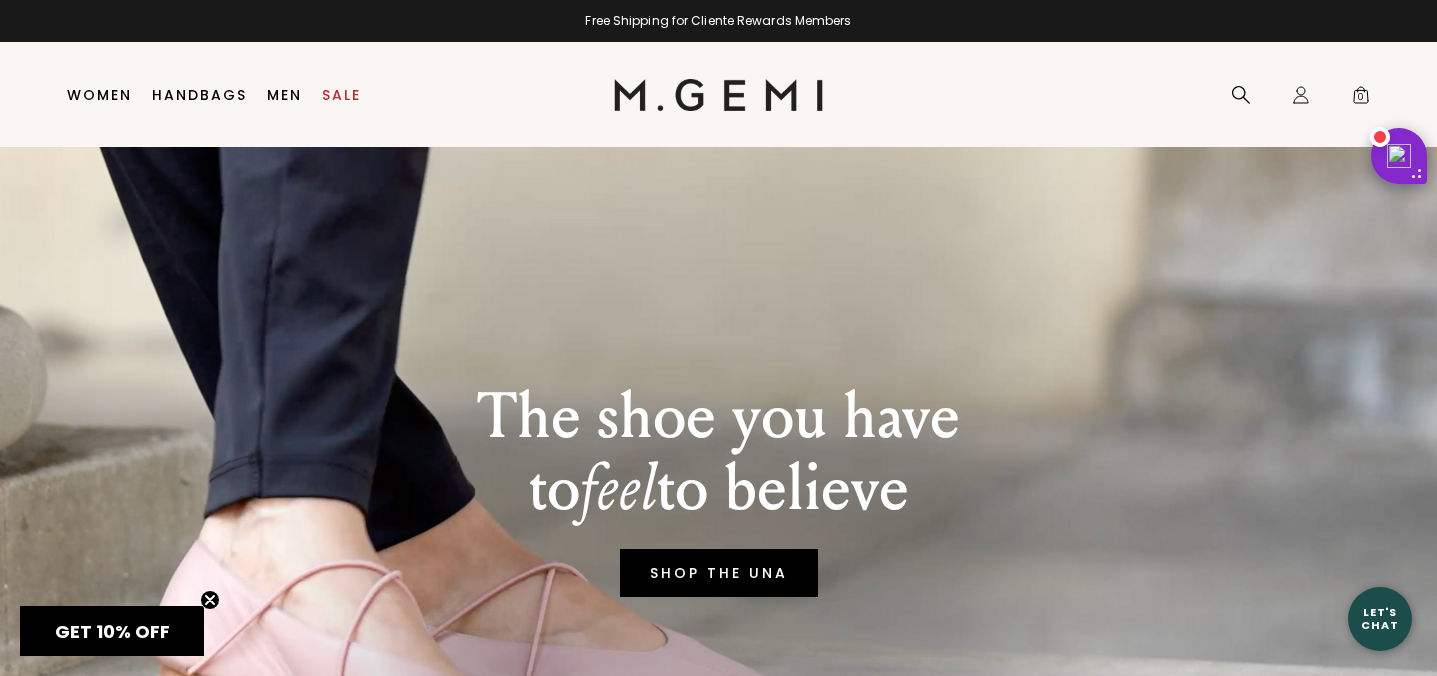 click on "SHOP THE UNA" at bounding box center [719, 573] 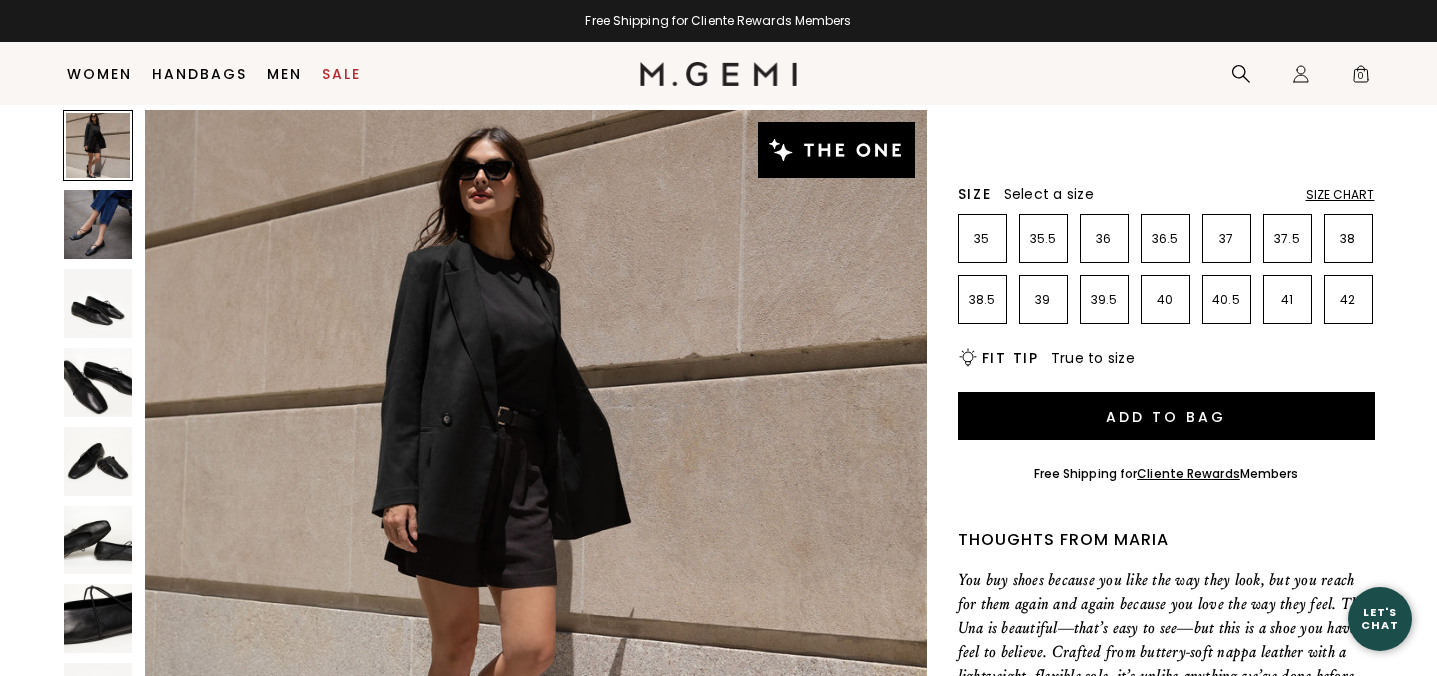 scroll, scrollTop: 388, scrollLeft: 0, axis: vertical 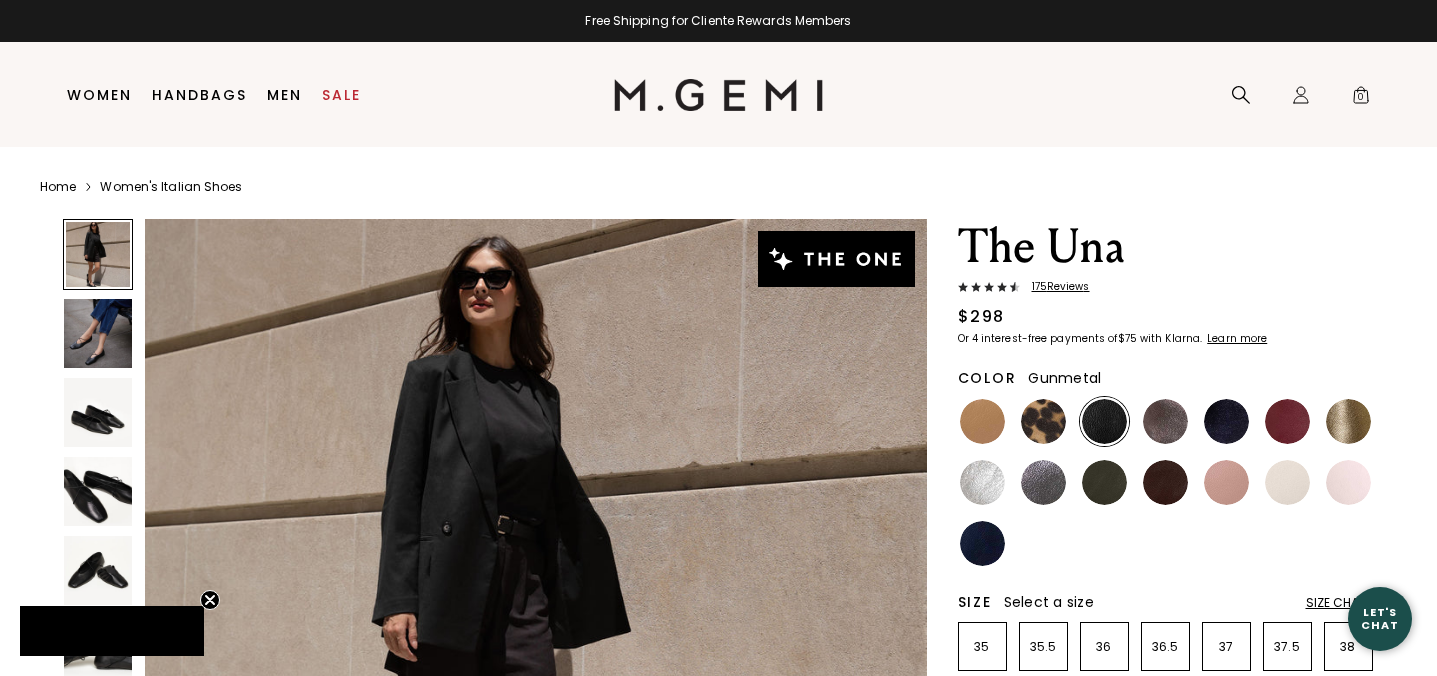 click at bounding box center (1043, 482) 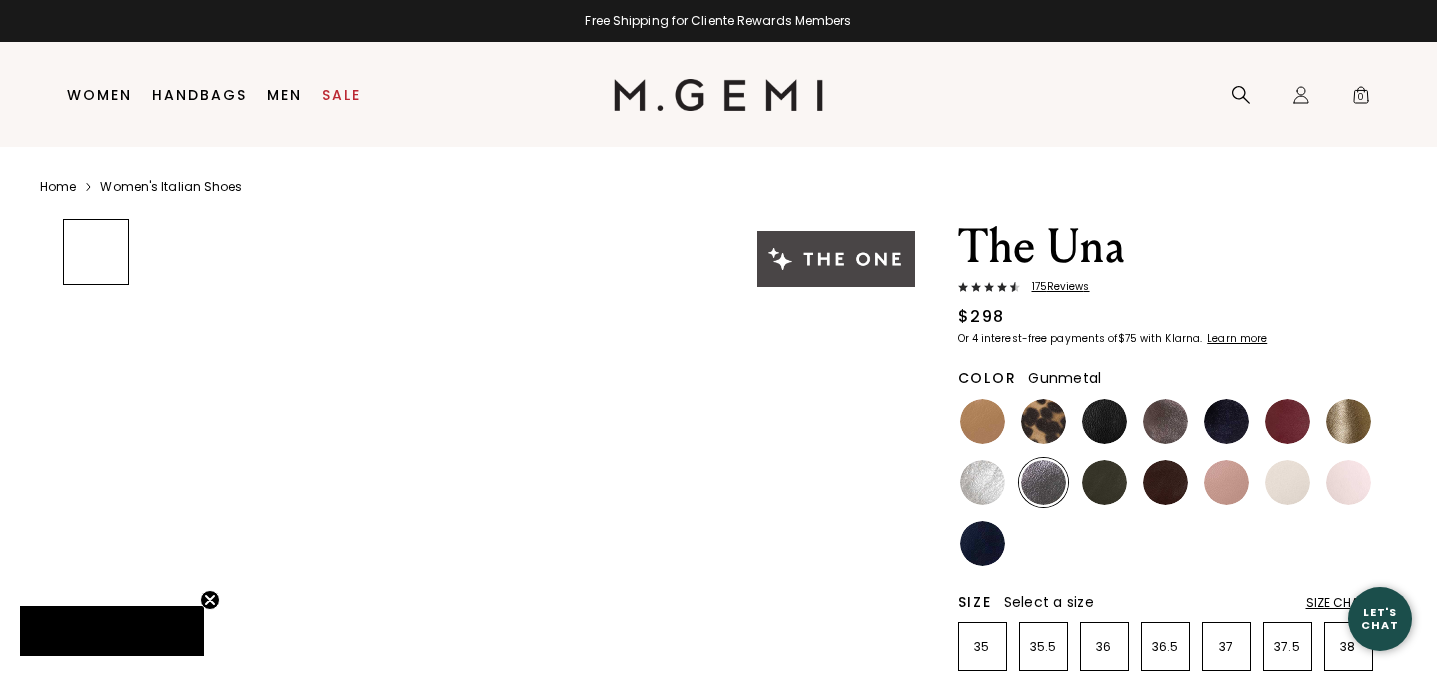 scroll, scrollTop: 0, scrollLeft: 0, axis: both 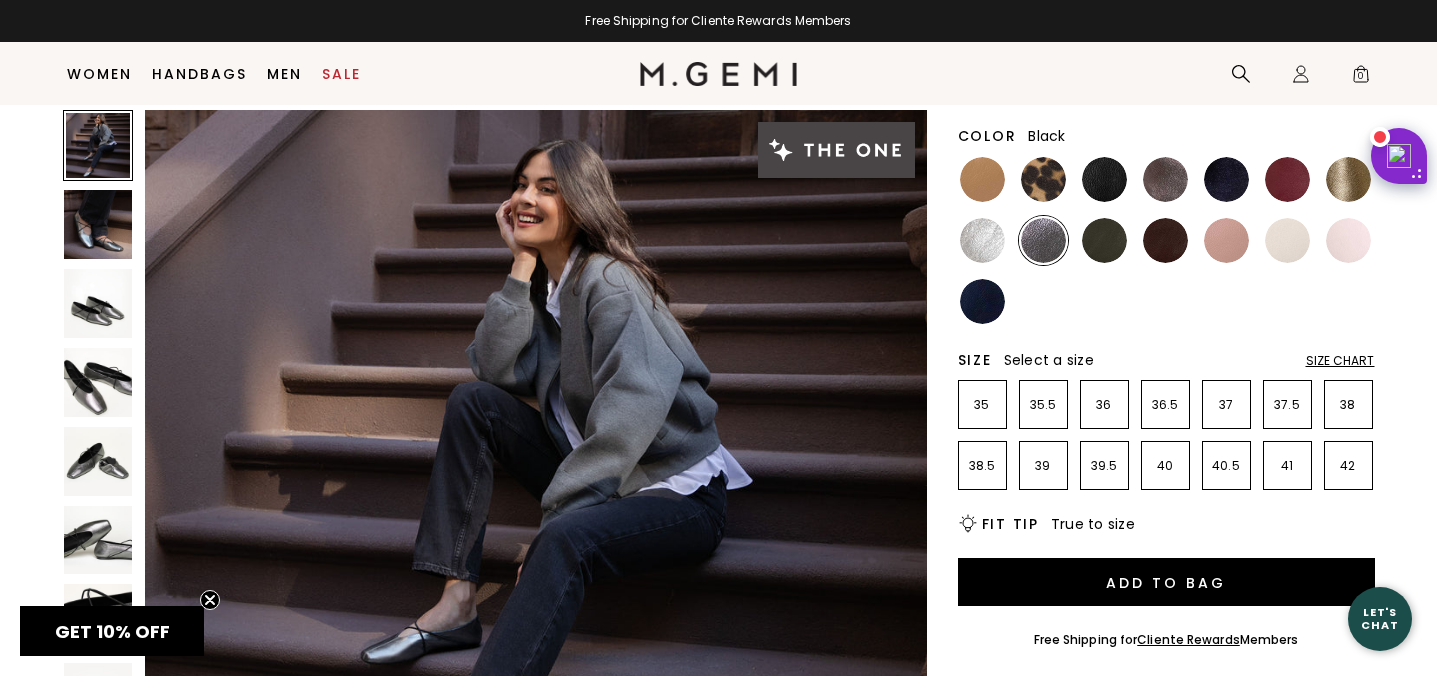 click at bounding box center [1226, 179] 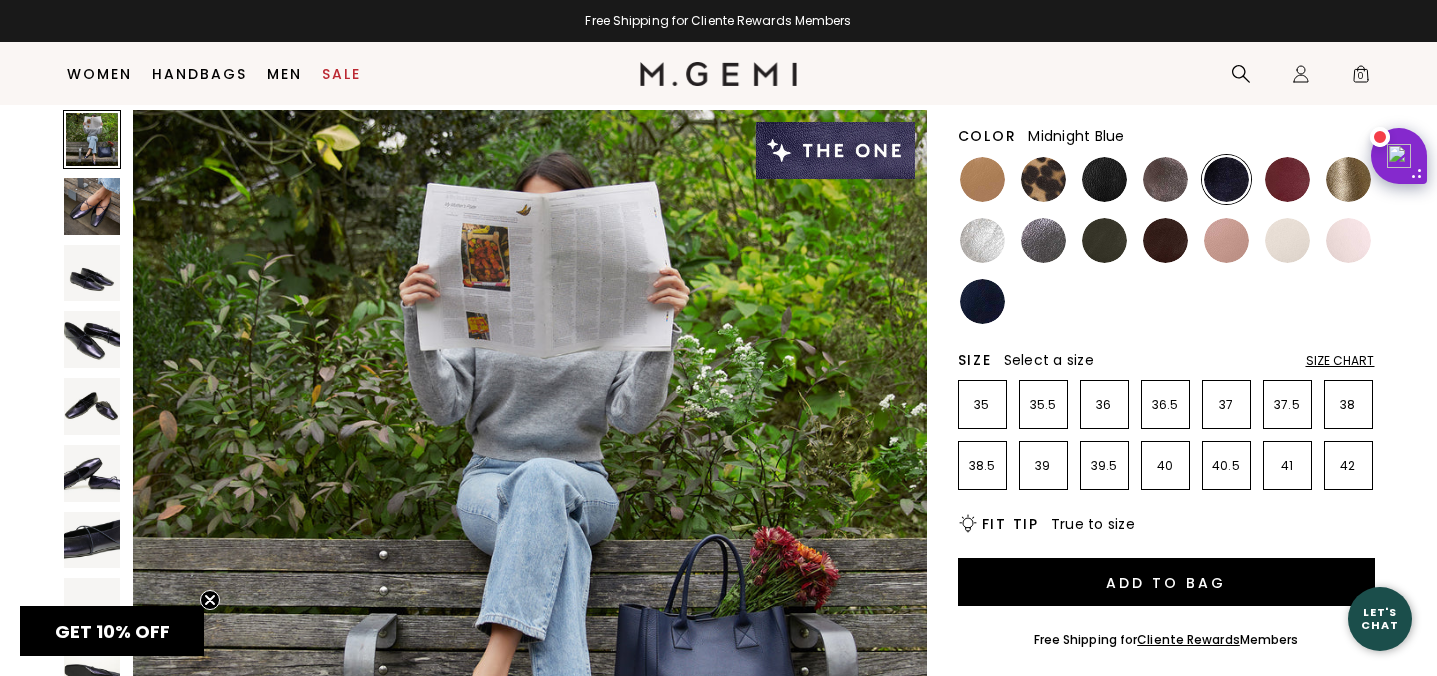 scroll, scrollTop: 0, scrollLeft: 0, axis: both 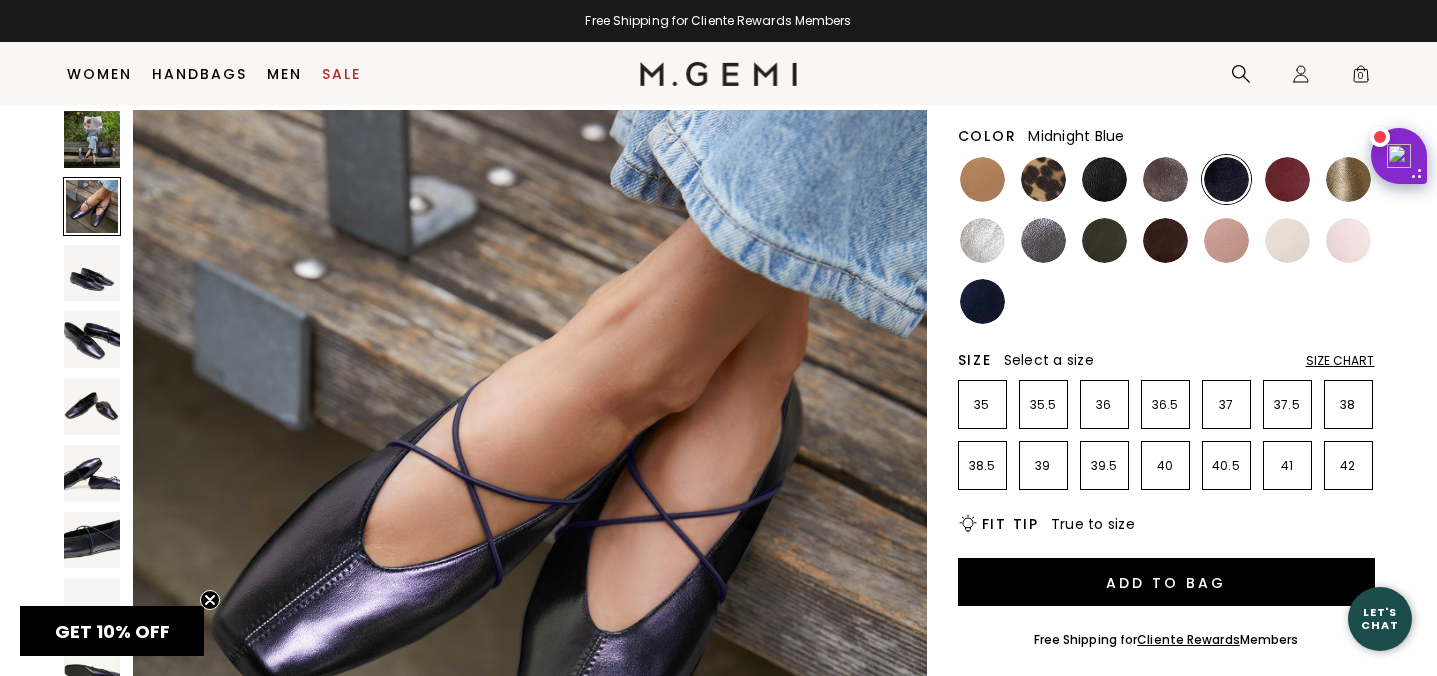 click at bounding box center (92, 273) 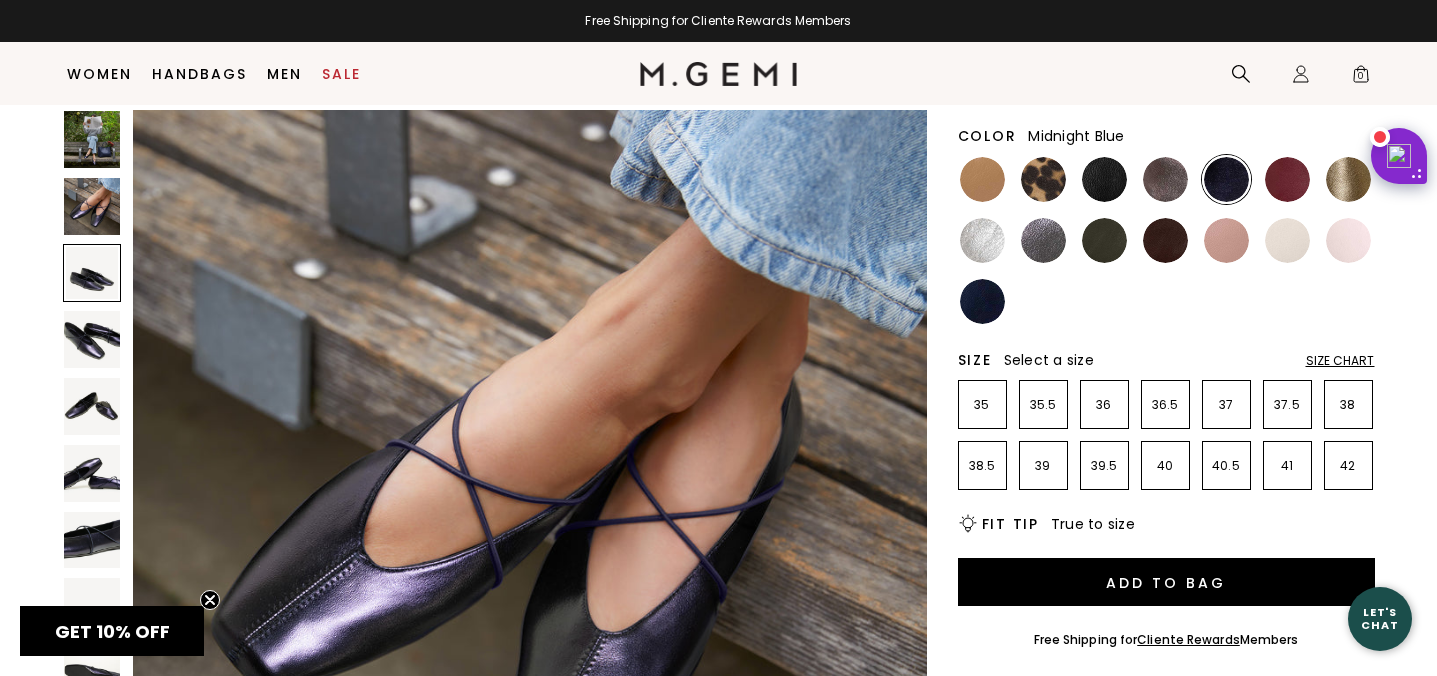 click at bounding box center (92, 339) 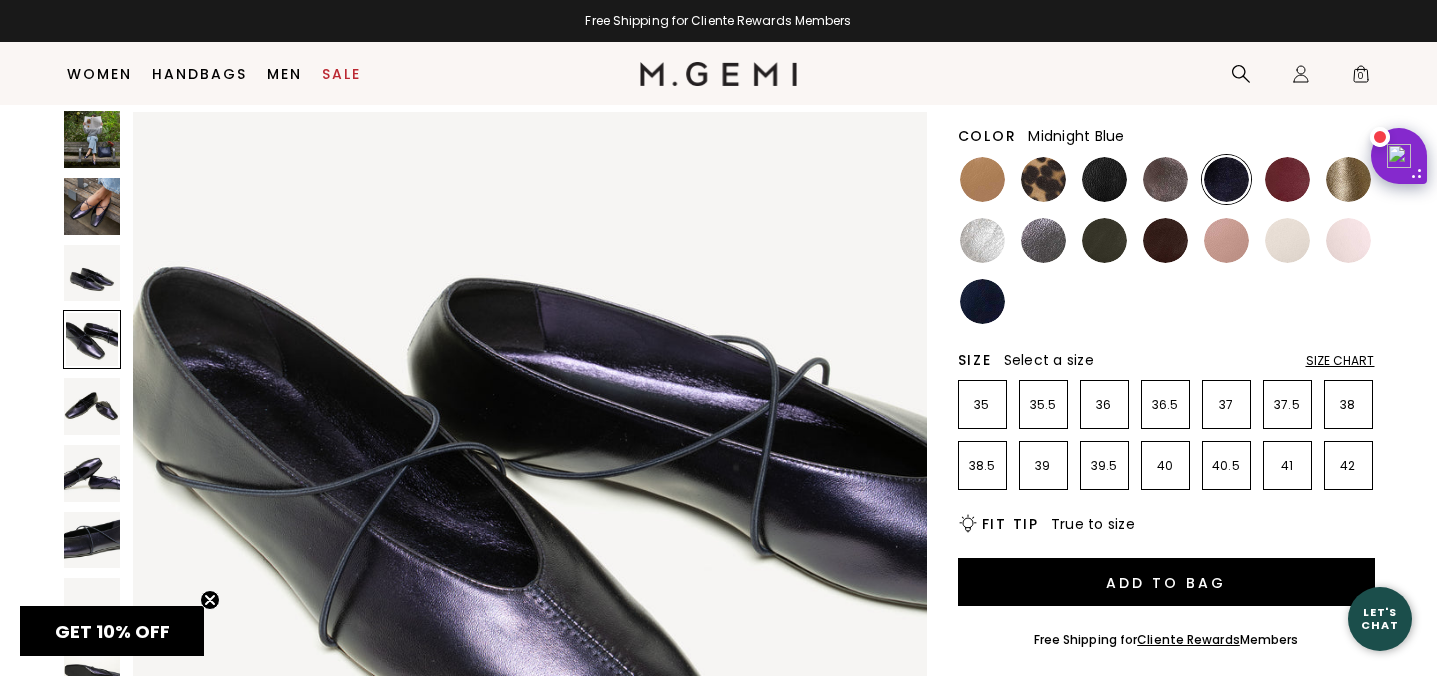 scroll, scrollTop: 2440, scrollLeft: 0, axis: vertical 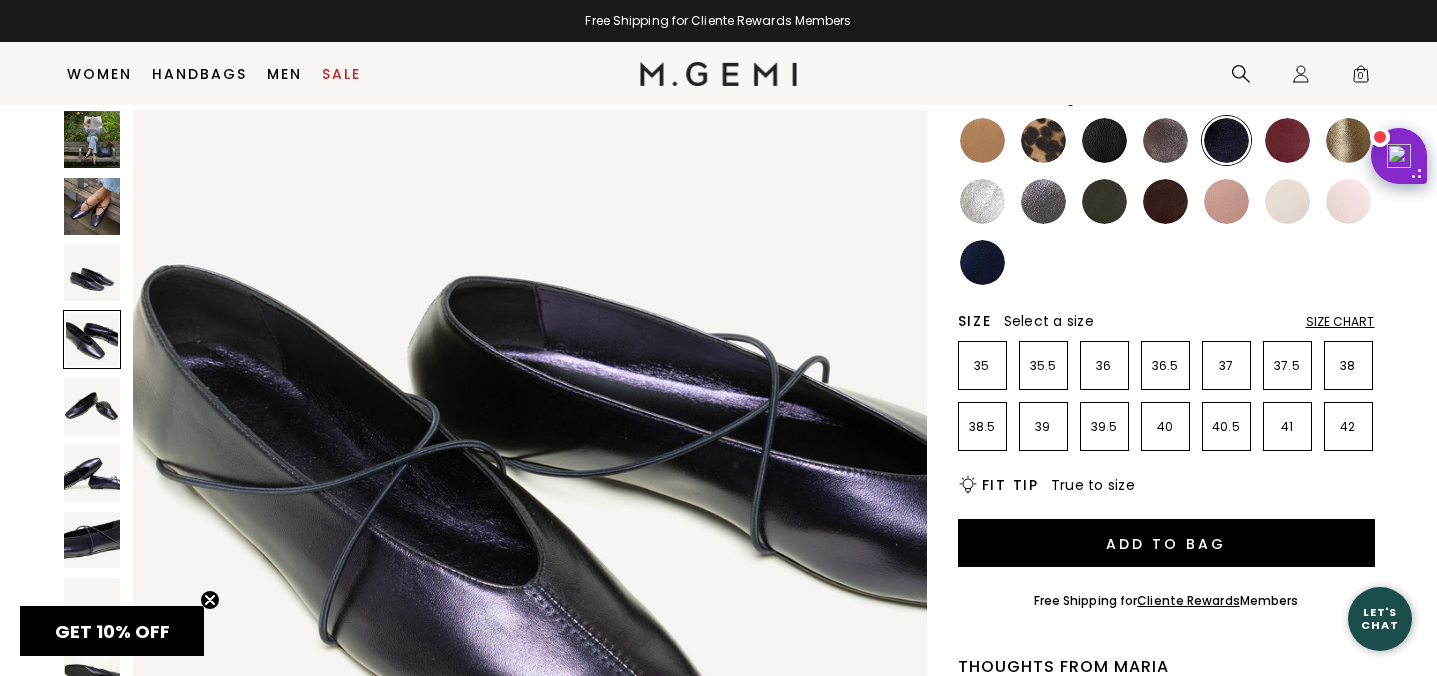 click at bounding box center [92, 406] 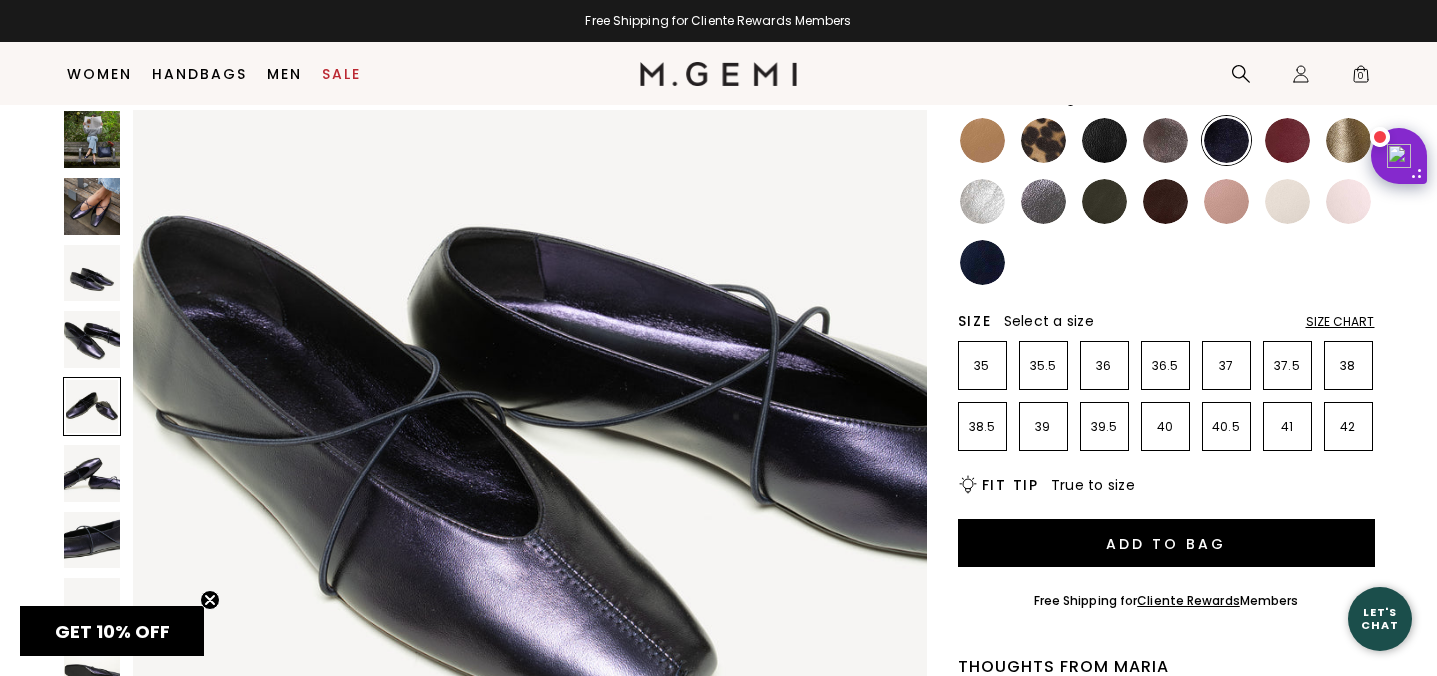 scroll, scrollTop: 3253, scrollLeft: 0, axis: vertical 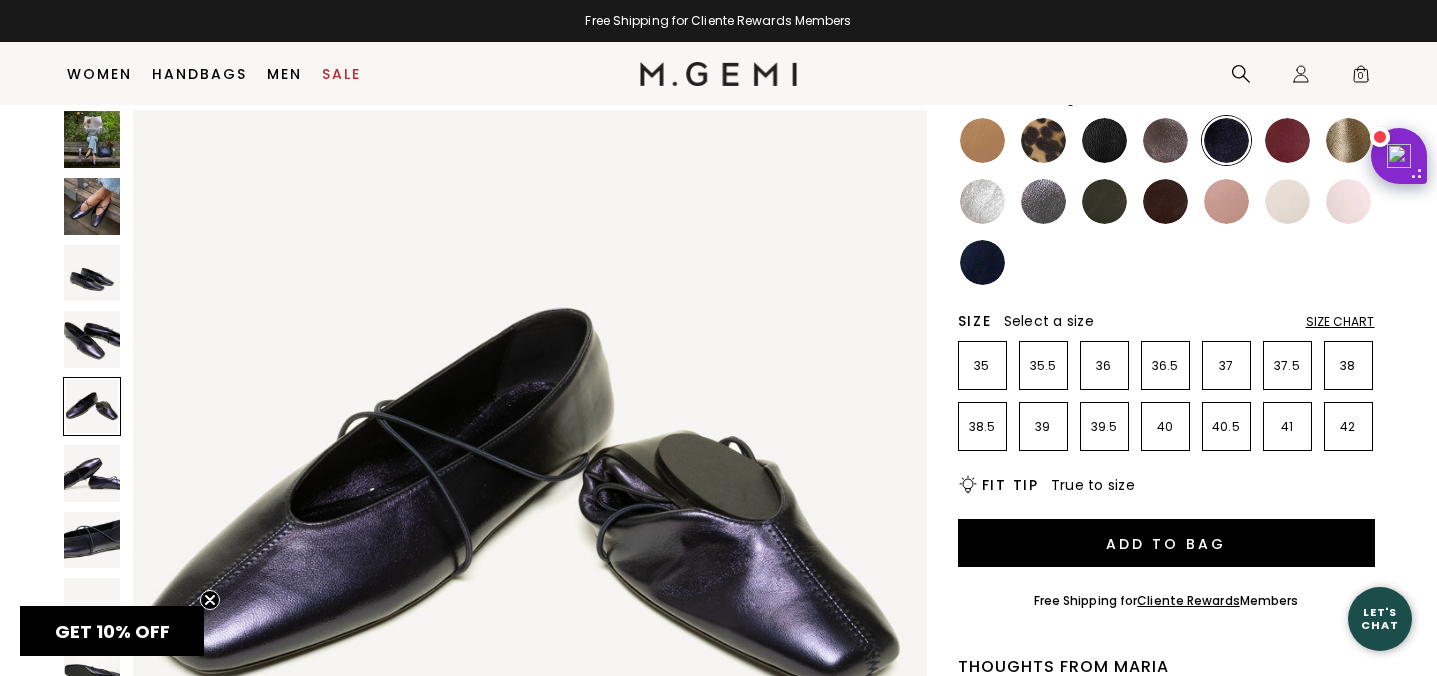 click at bounding box center (92, 339) 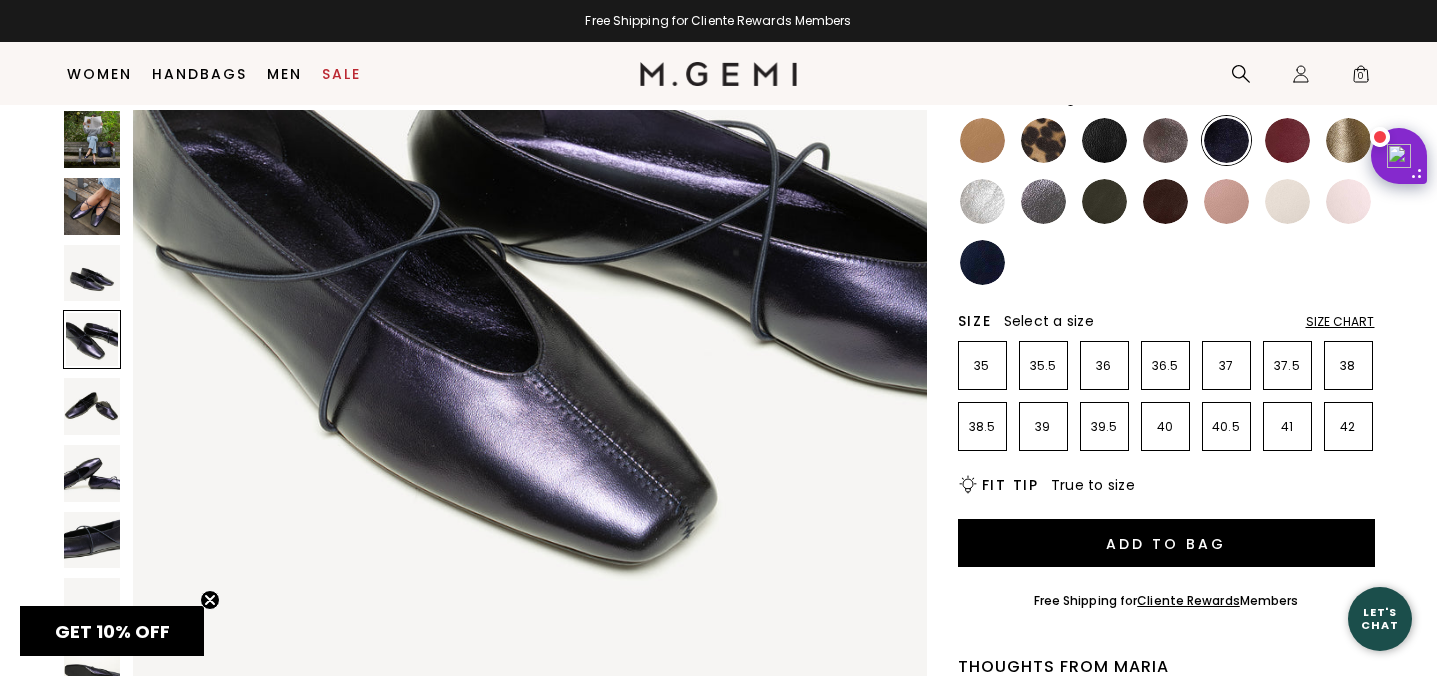scroll, scrollTop: 2440, scrollLeft: 0, axis: vertical 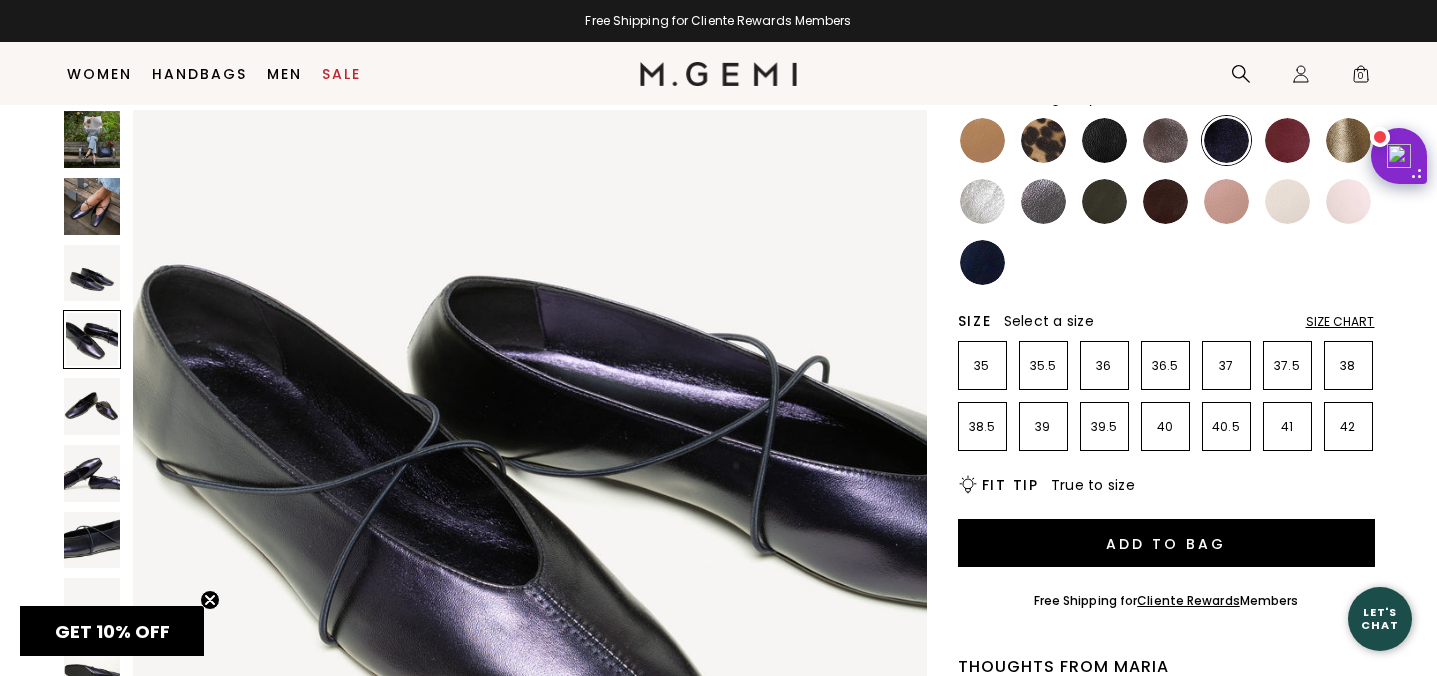 click at bounding box center [1287, 140] 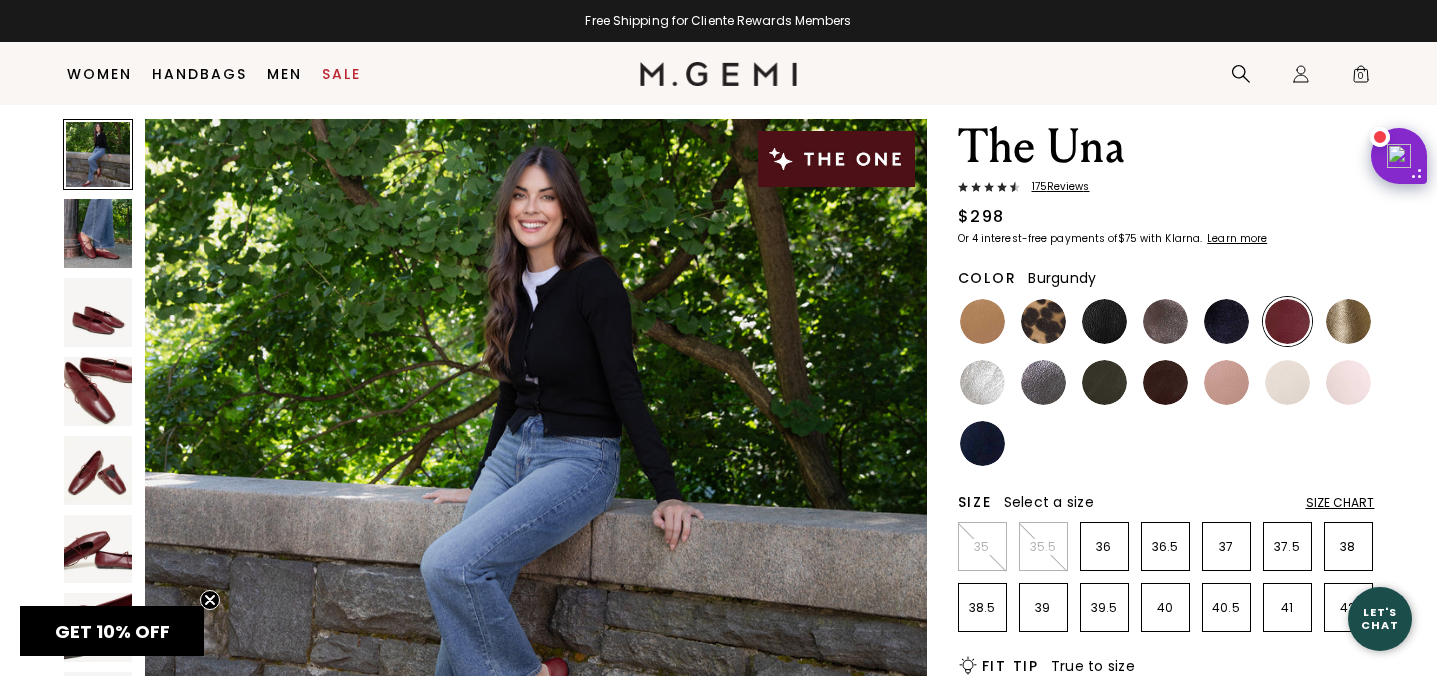 scroll, scrollTop: 125, scrollLeft: 0, axis: vertical 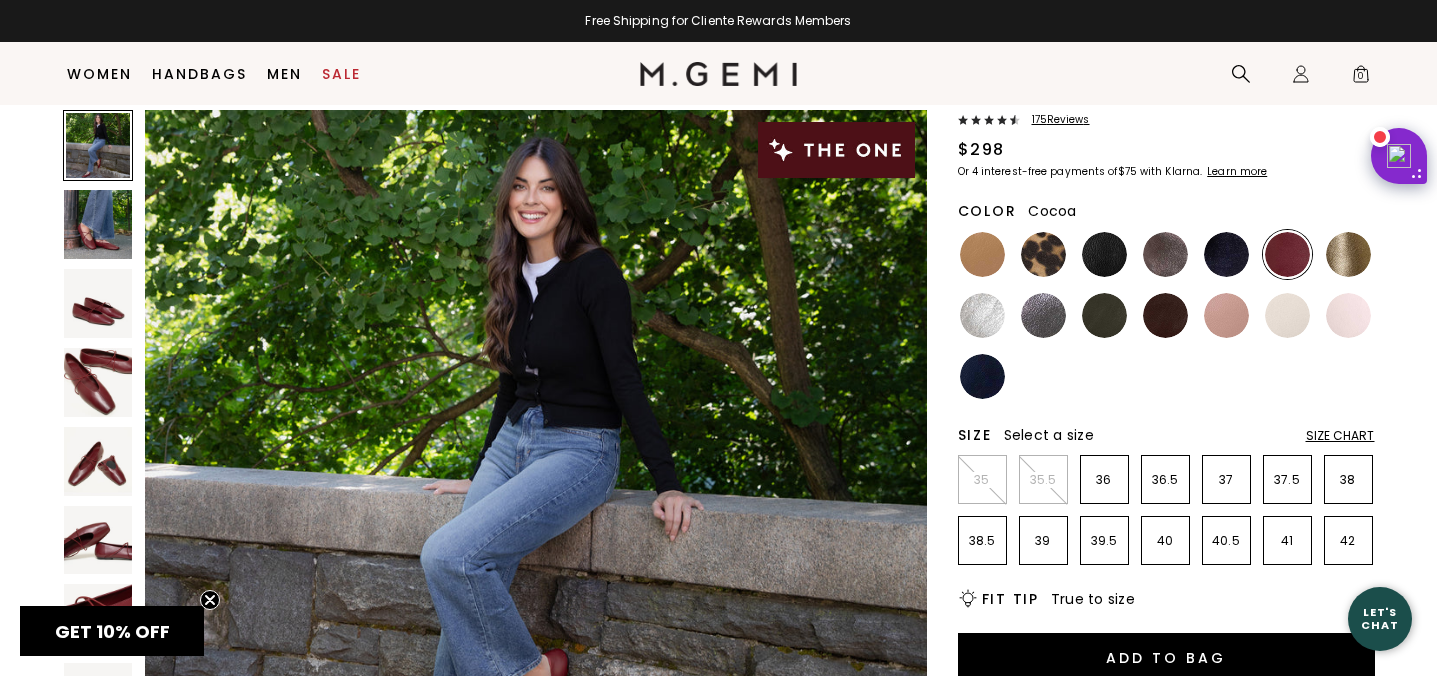 click at bounding box center [1165, 254] 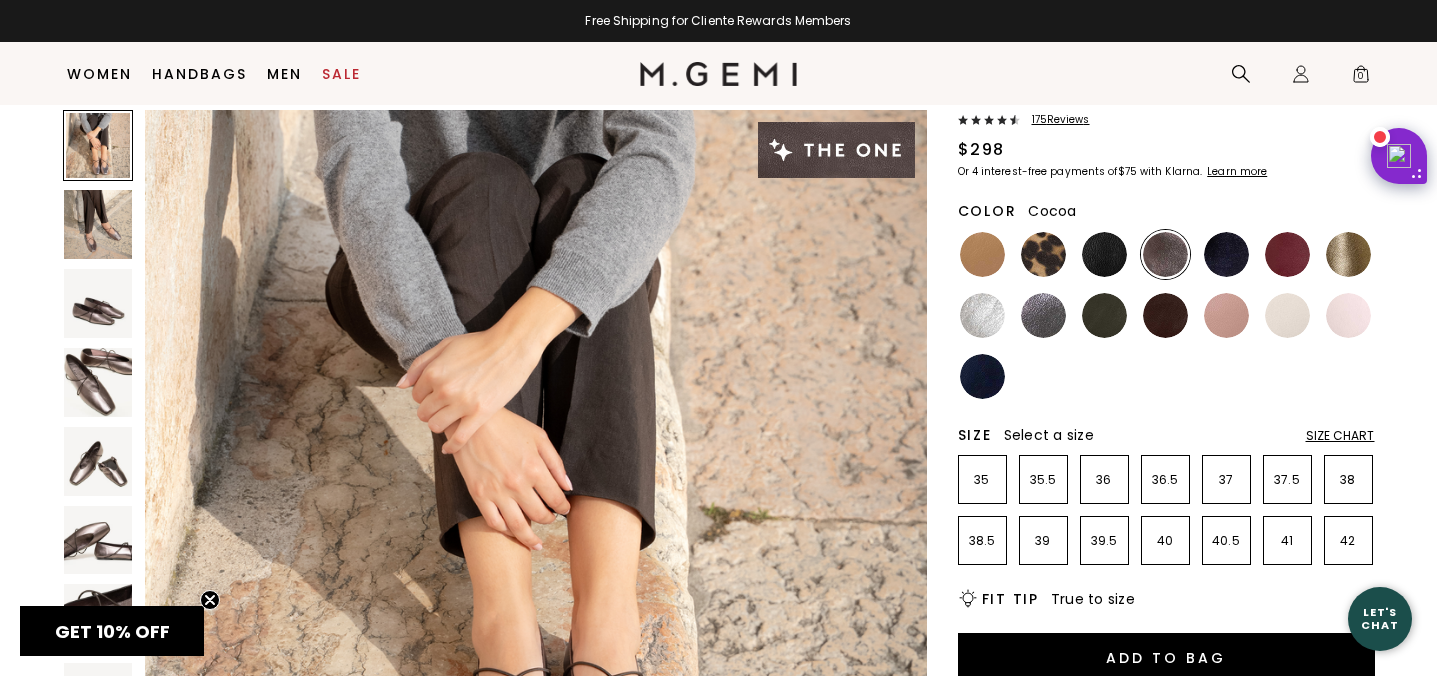 scroll, scrollTop: 0, scrollLeft: 0, axis: both 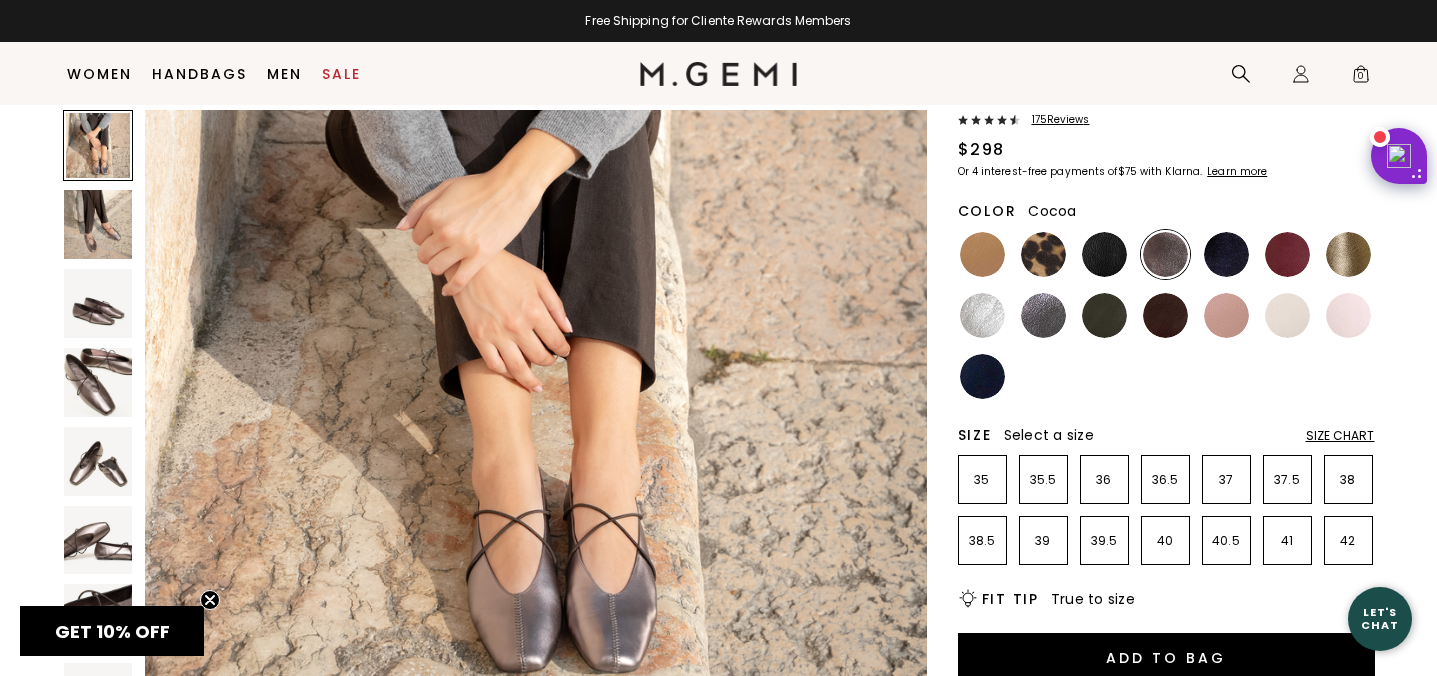 click at bounding box center (98, 382) 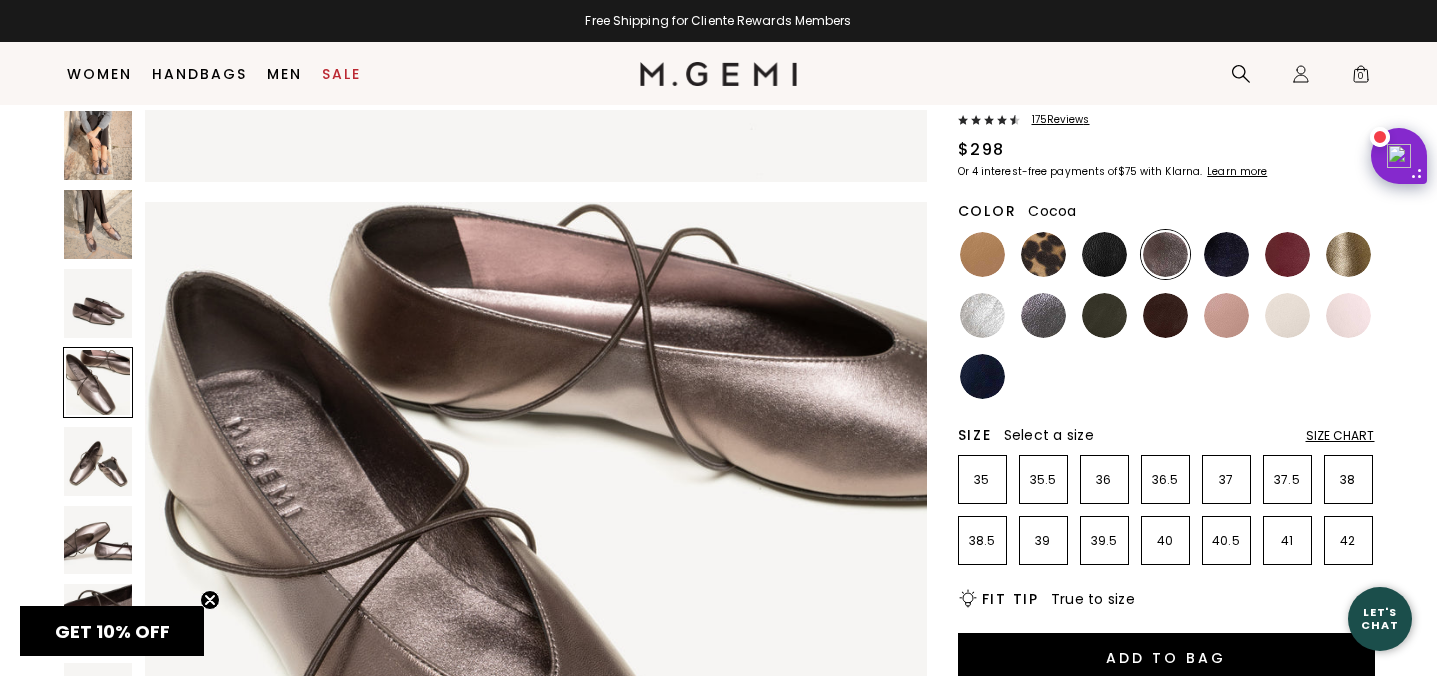 scroll, scrollTop: 2403, scrollLeft: 0, axis: vertical 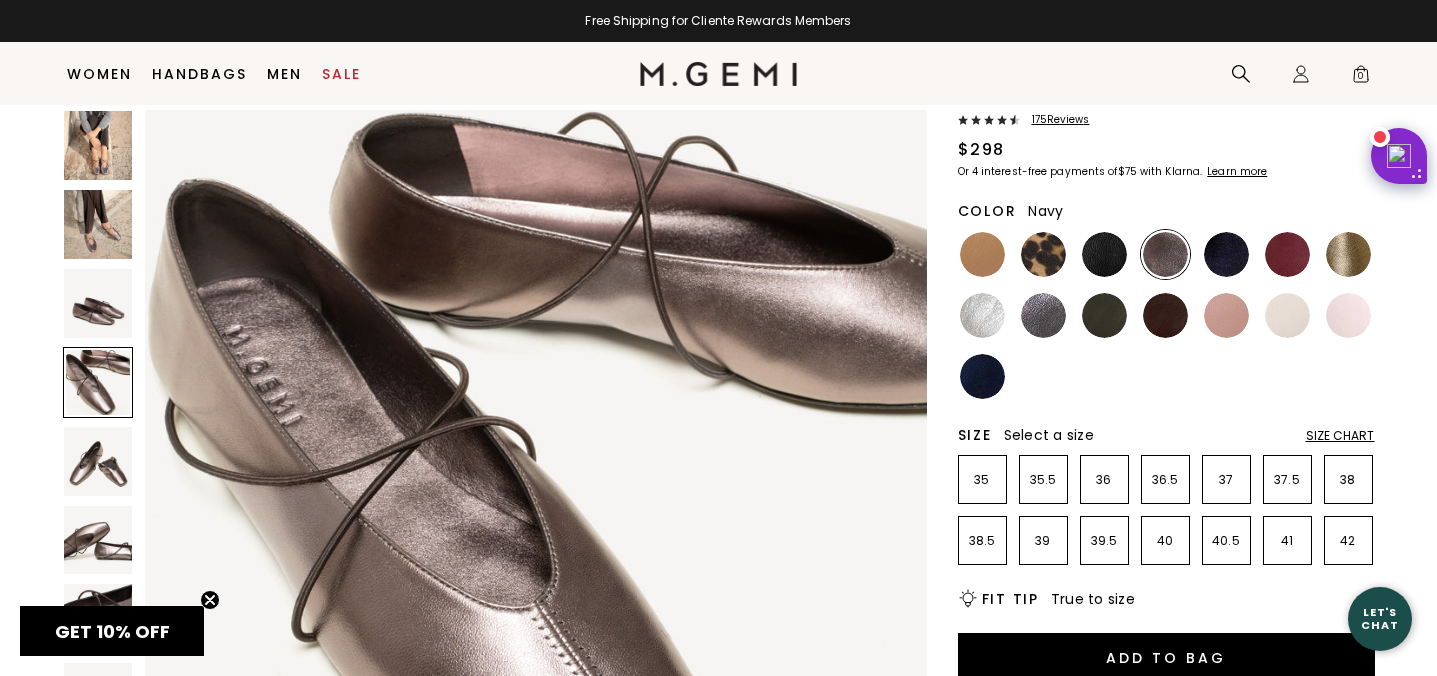 click at bounding box center (982, 376) 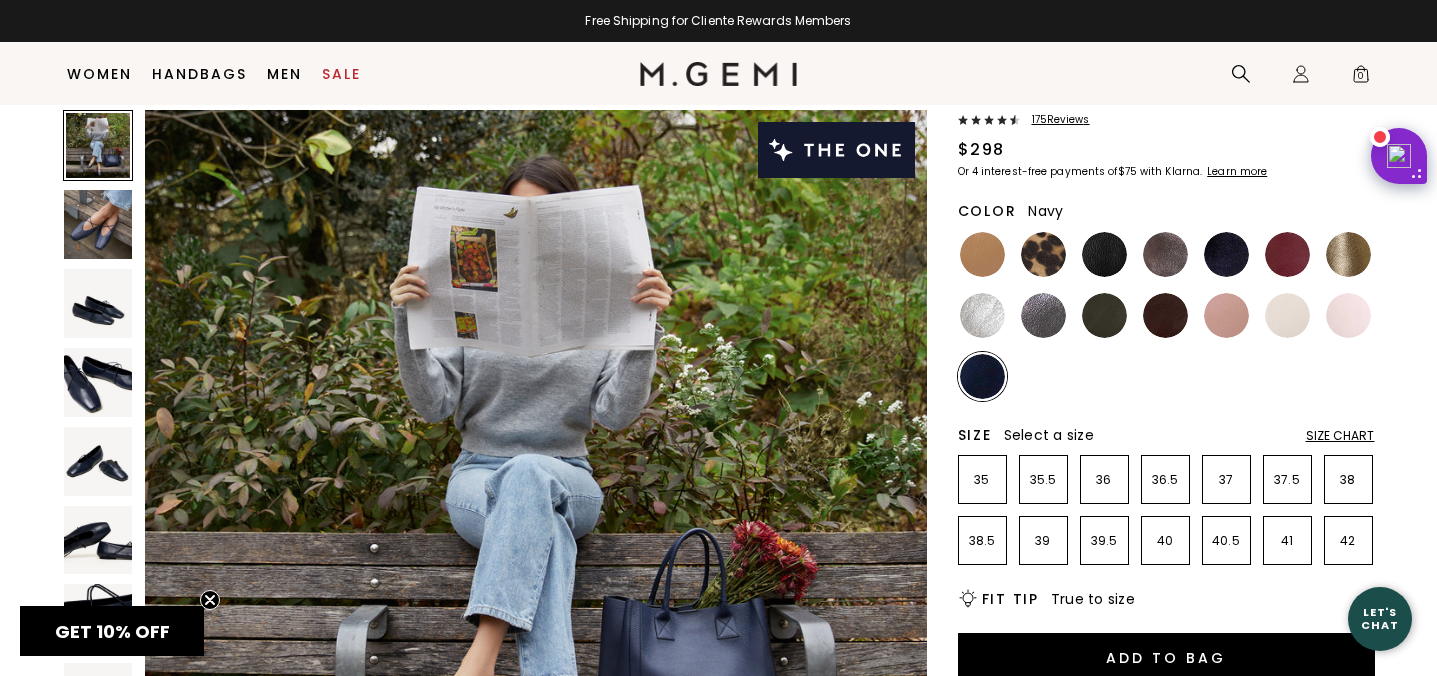 scroll, scrollTop: 0, scrollLeft: 0, axis: both 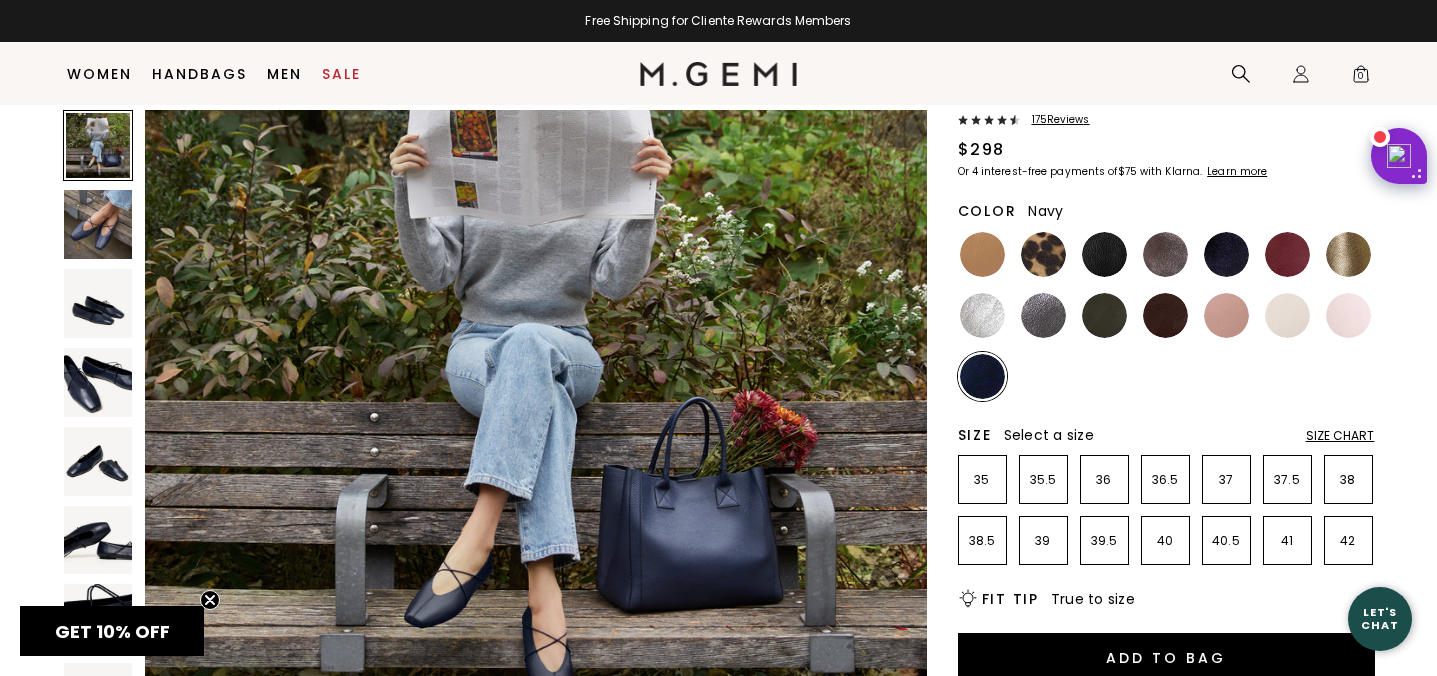 click at bounding box center [98, 382] 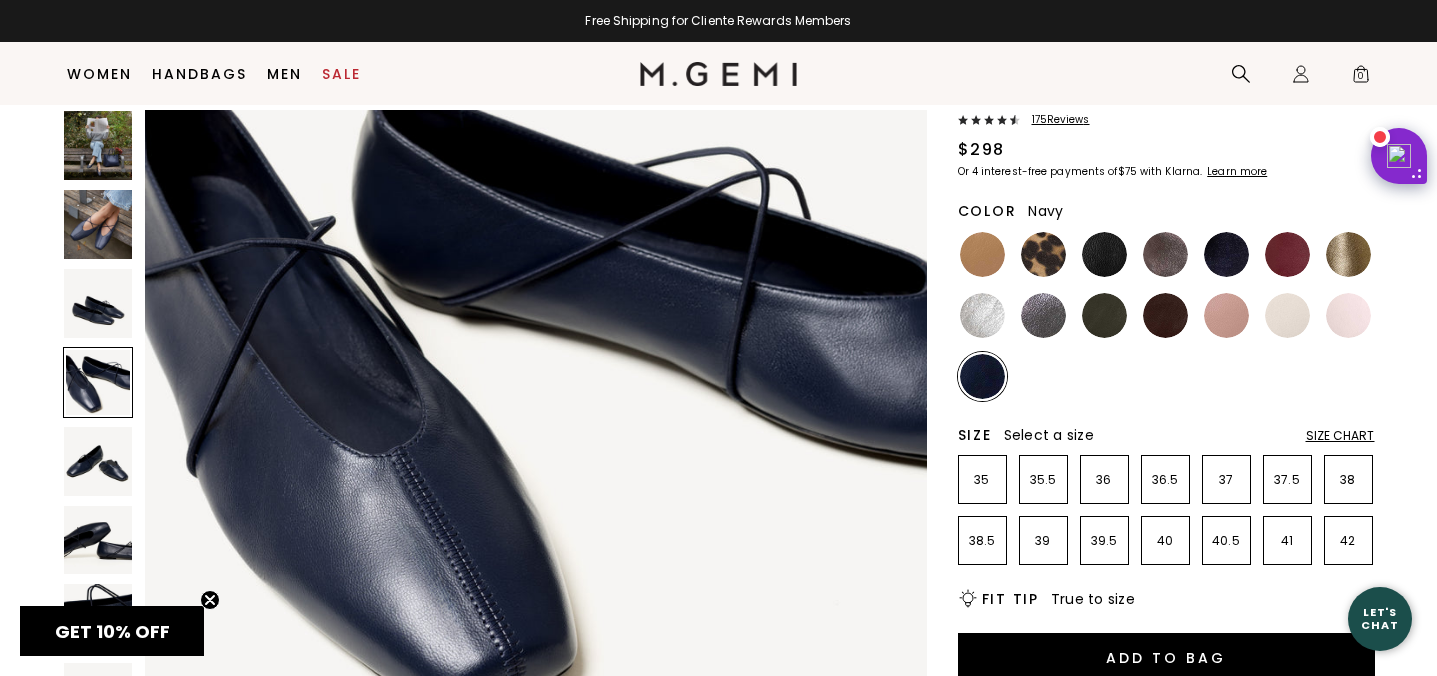 scroll, scrollTop: 2532, scrollLeft: 0, axis: vertical 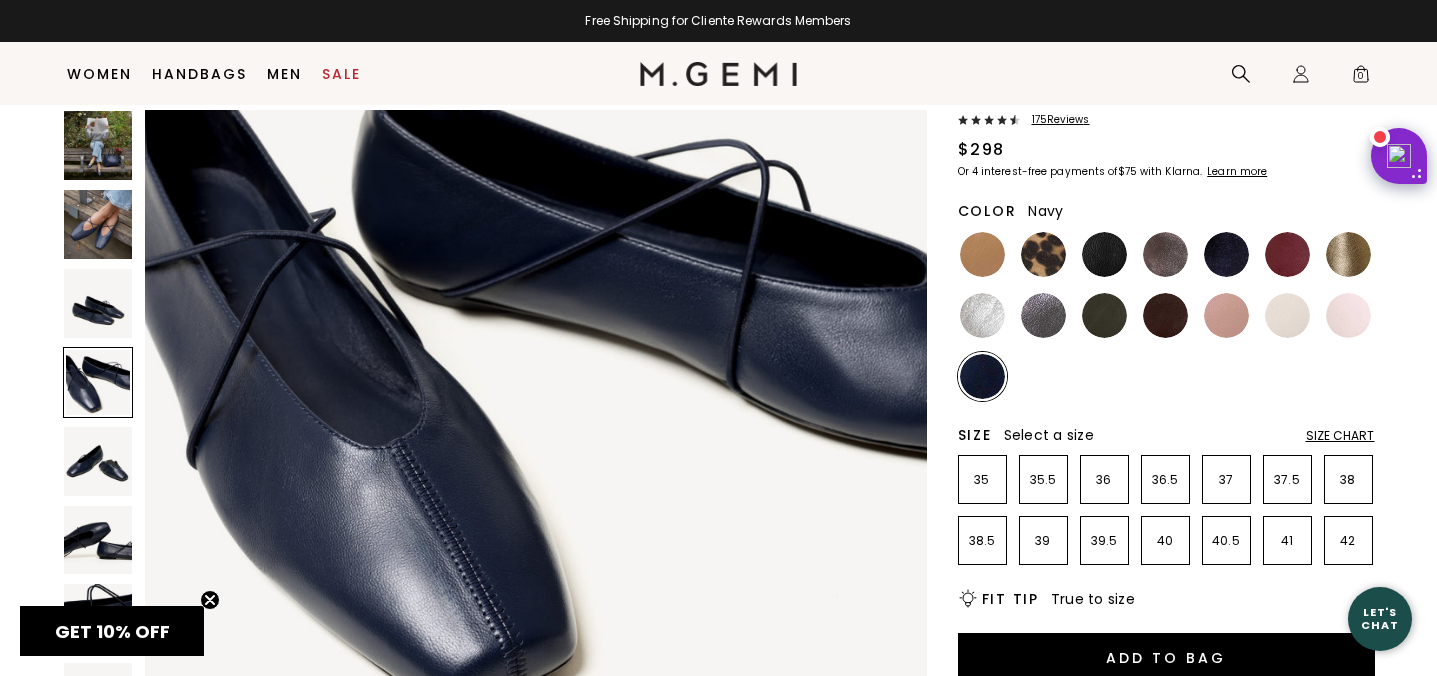 click at bounding box center (98, 303) 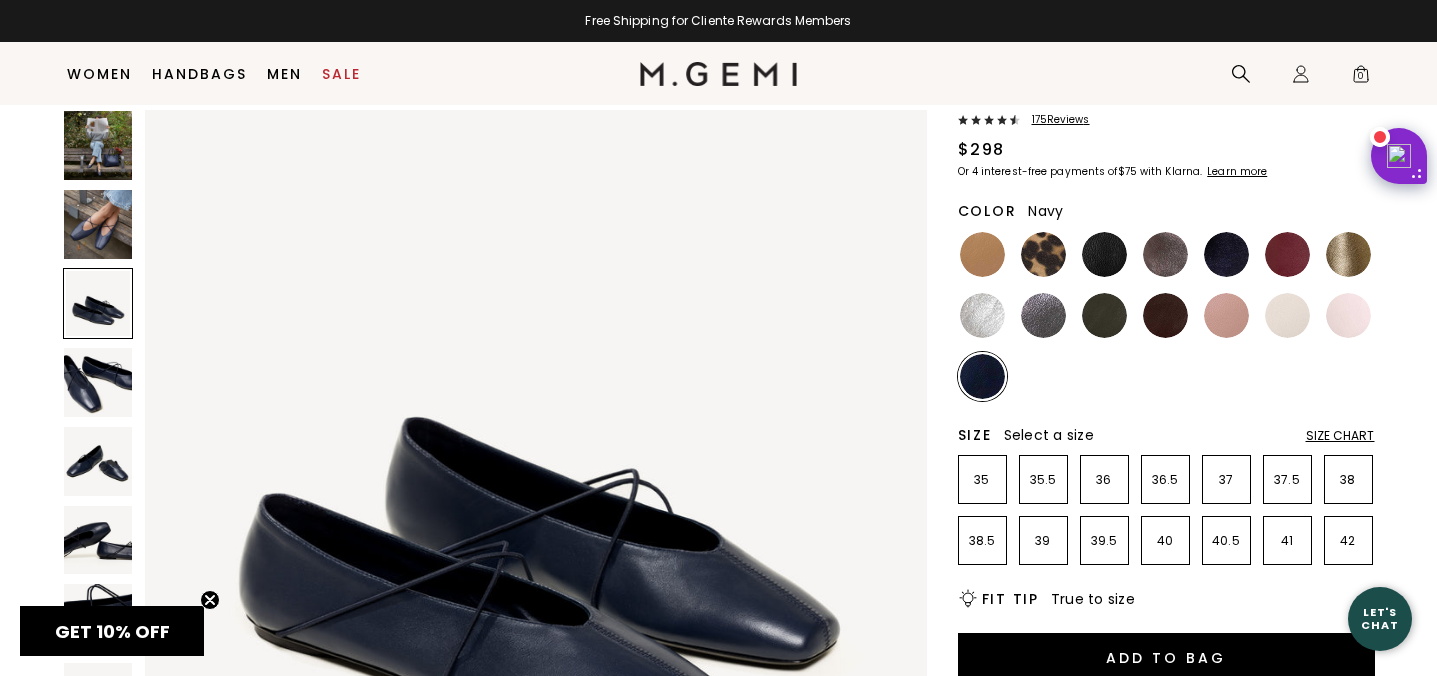 click at bounding box center [98, 382] 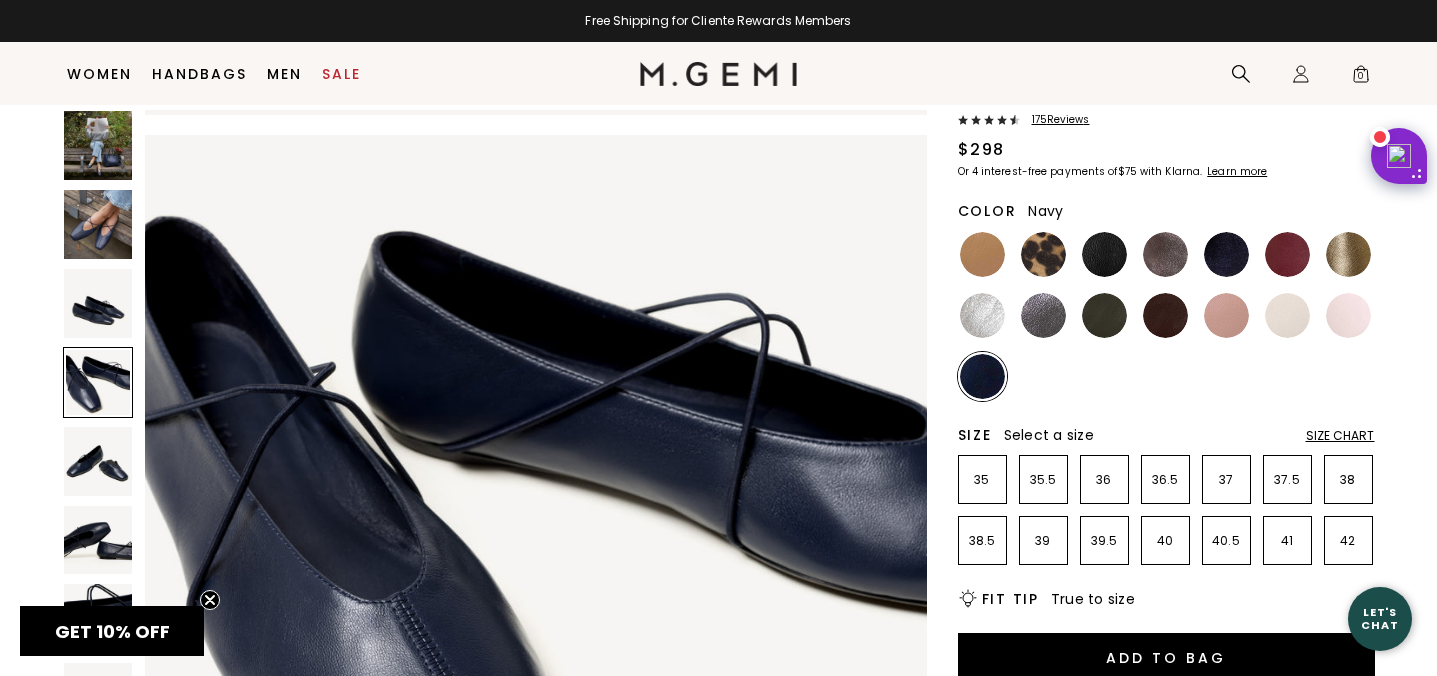 scroll, scrollTop: 2403, scrollLeft: 0, axis: vertical 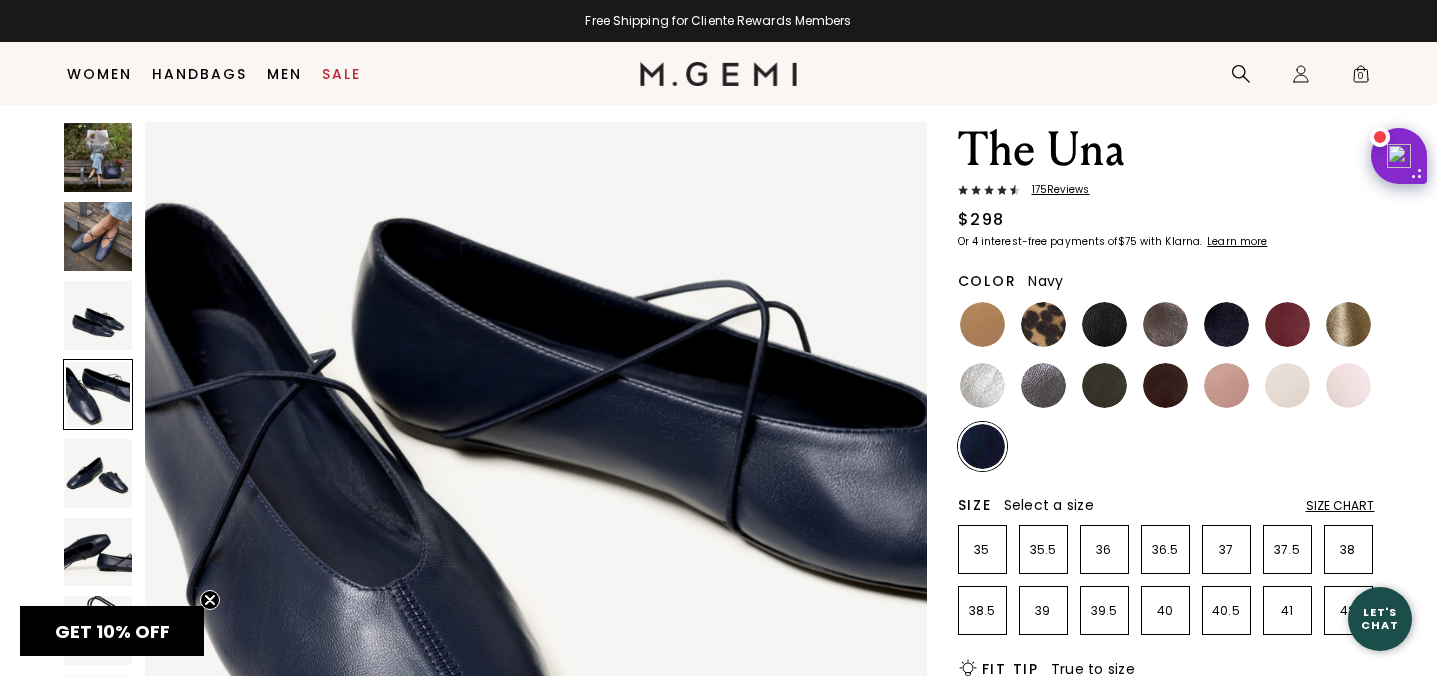 click at bounding box center (98, 236) 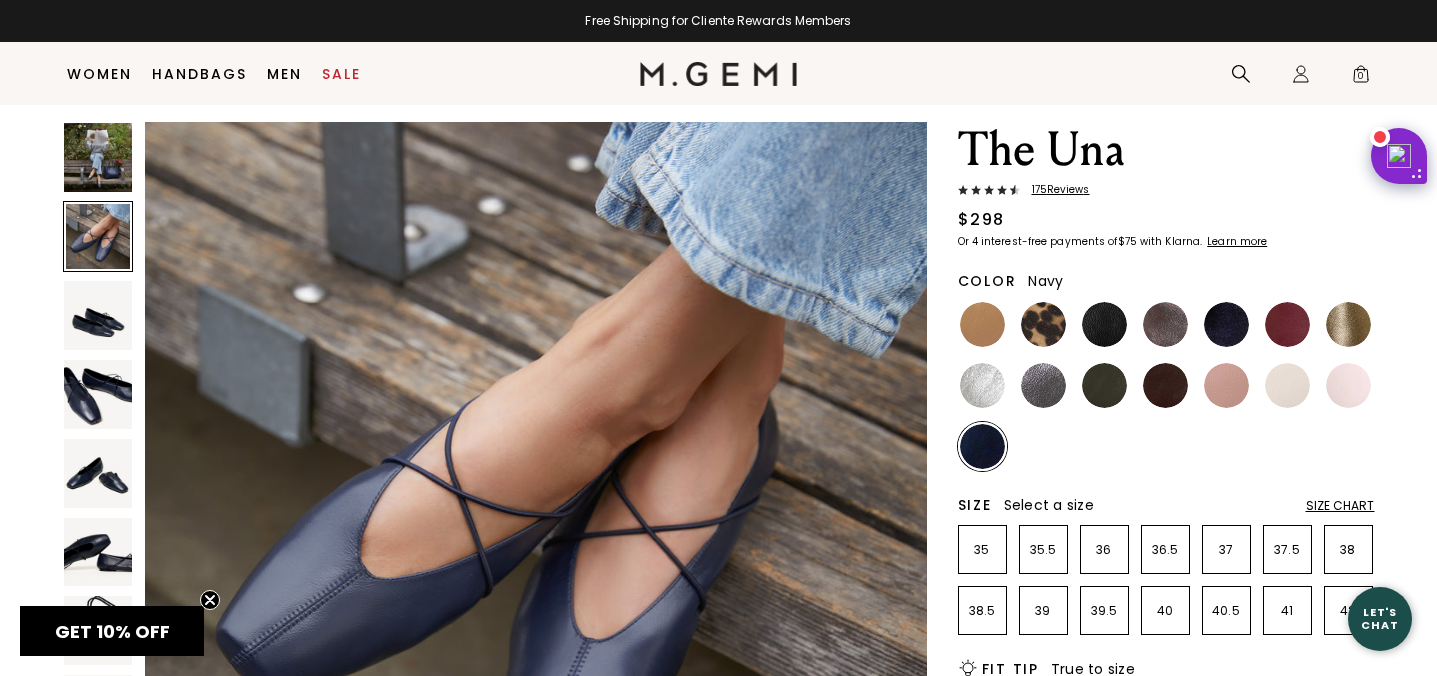 scroll, scrollTop: 801, scrollLeft: 0, axis: vertical 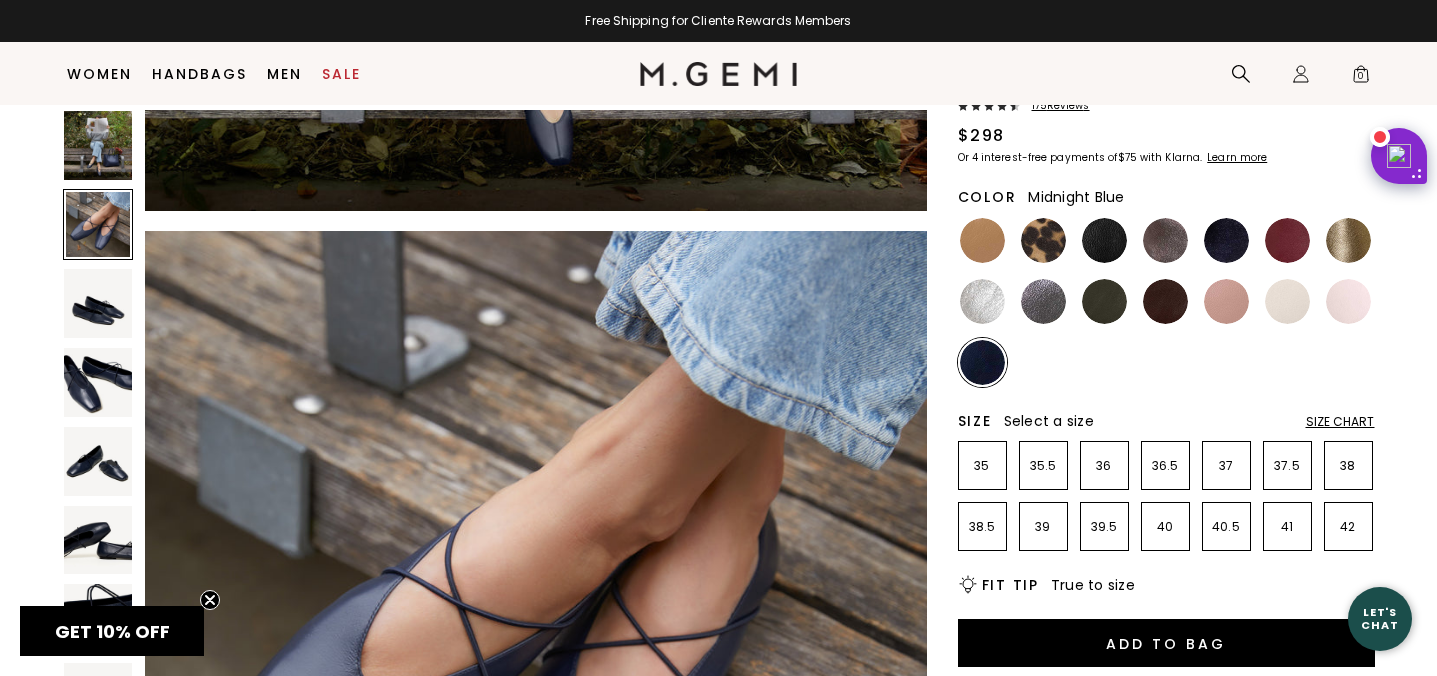 click at bounding box center [1226, 240] 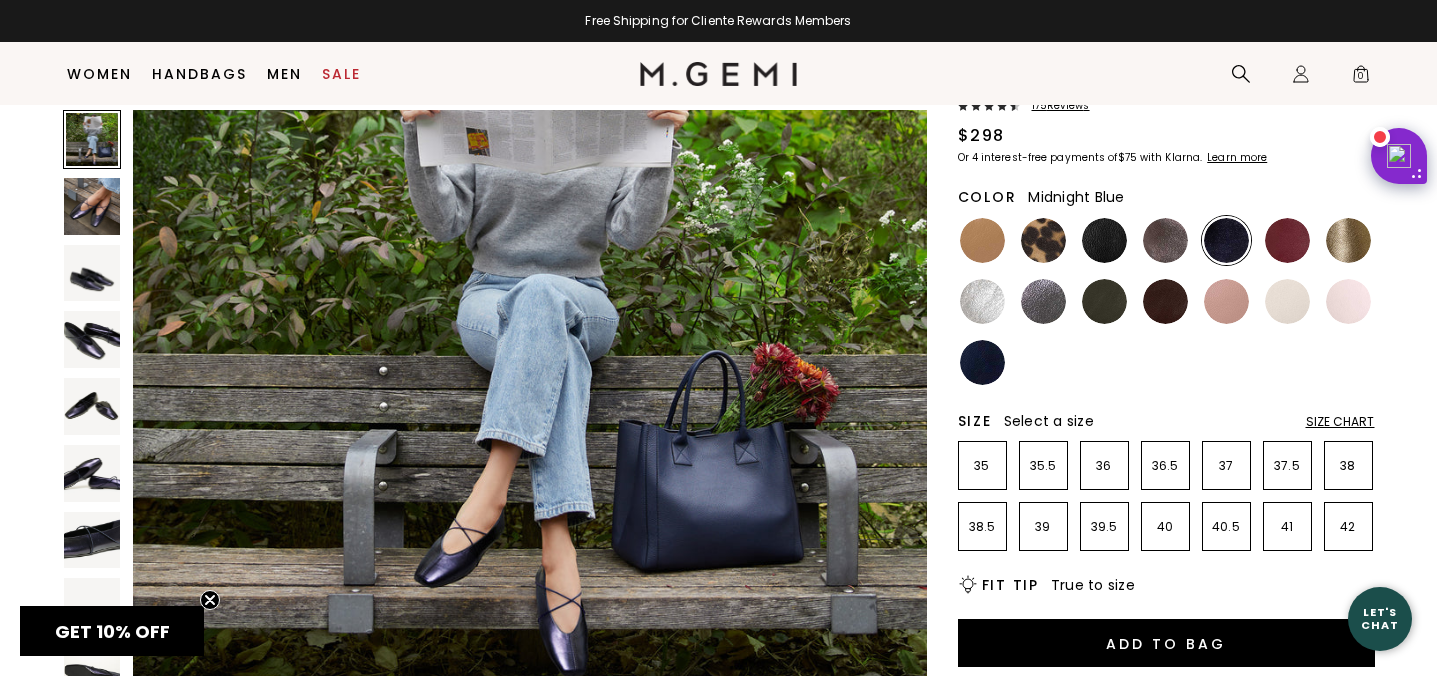 scroll, scrollTop: 0, scrollLeft: 0, axis: both 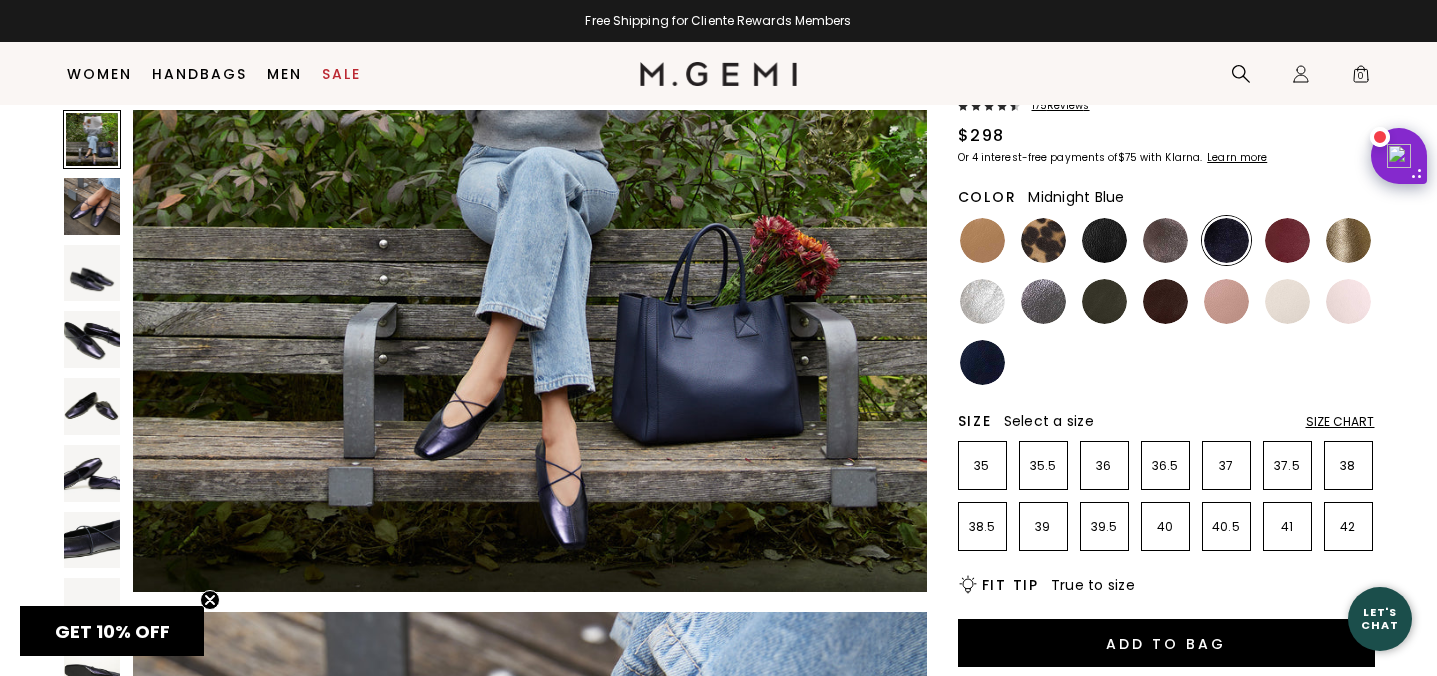 click at bounding box center [92, 339] 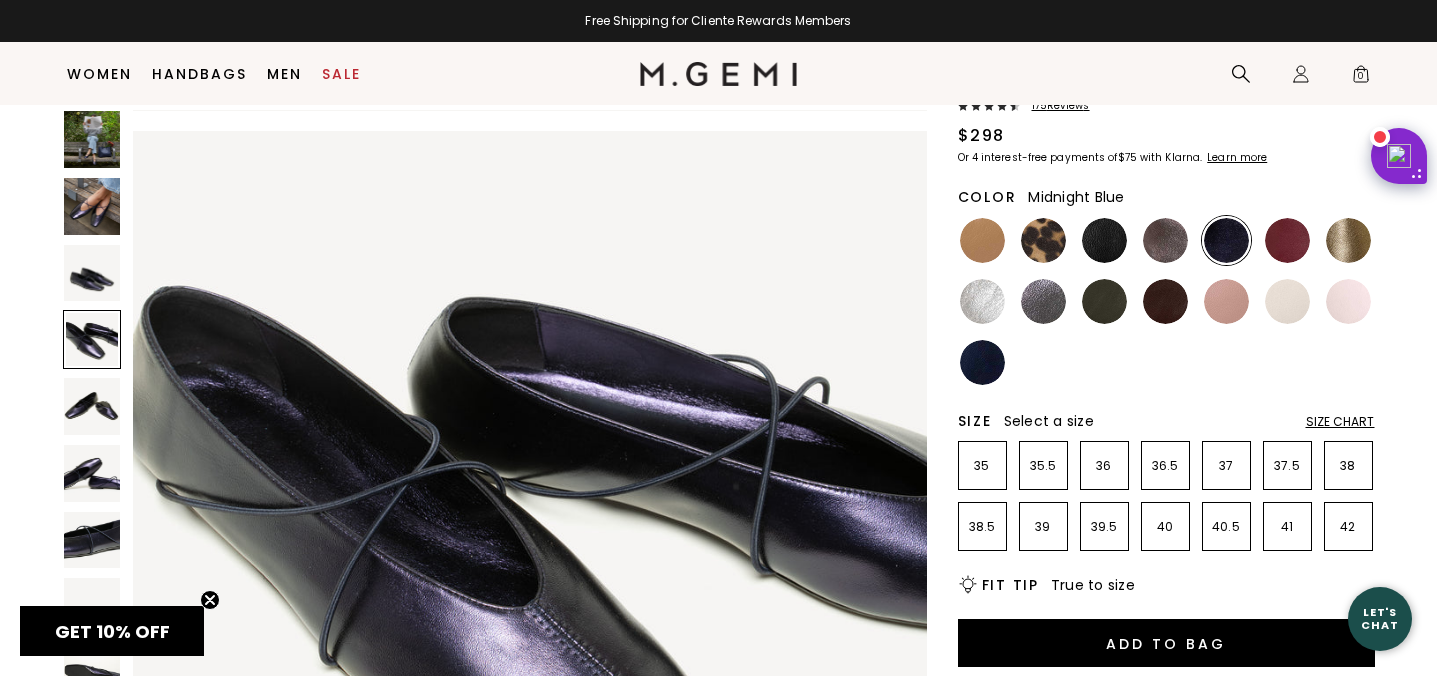 scroll, scrollTop: 2440, scrollLeft: 0, axis: vertical 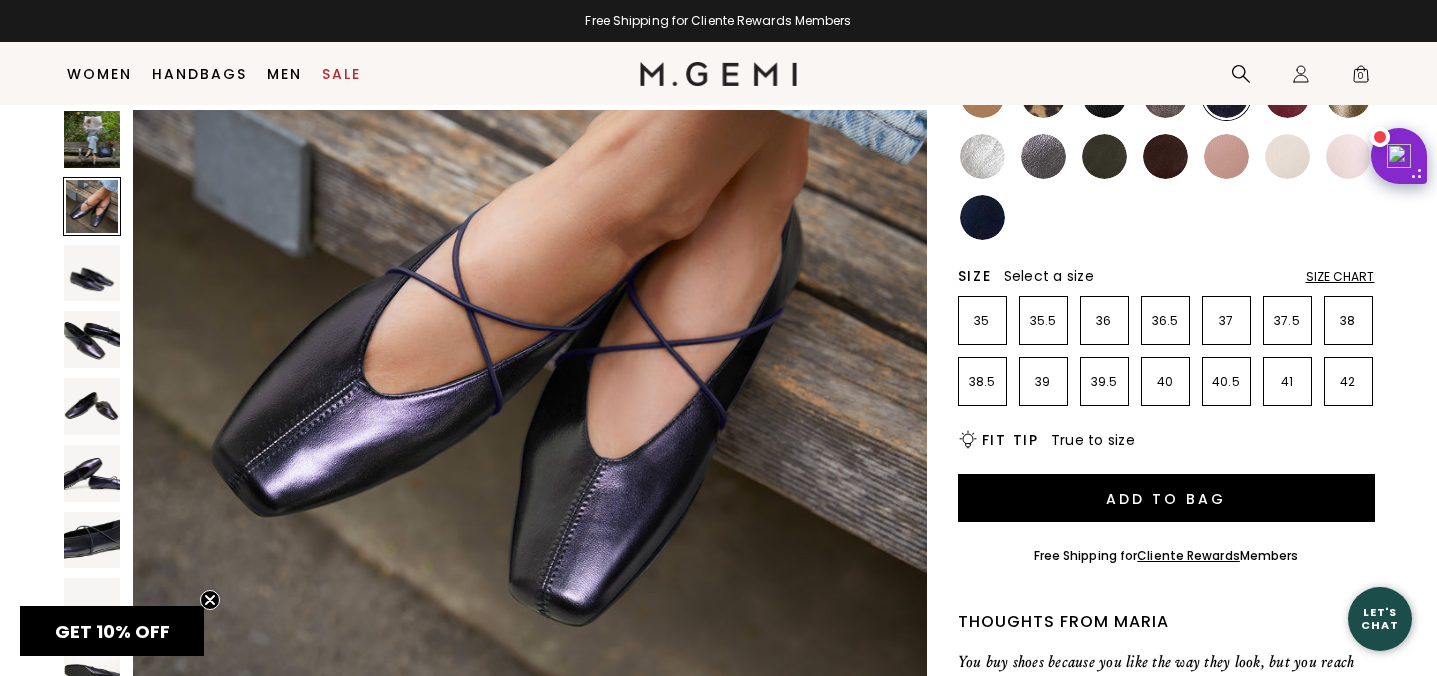 click at bounding box center (982, 217) 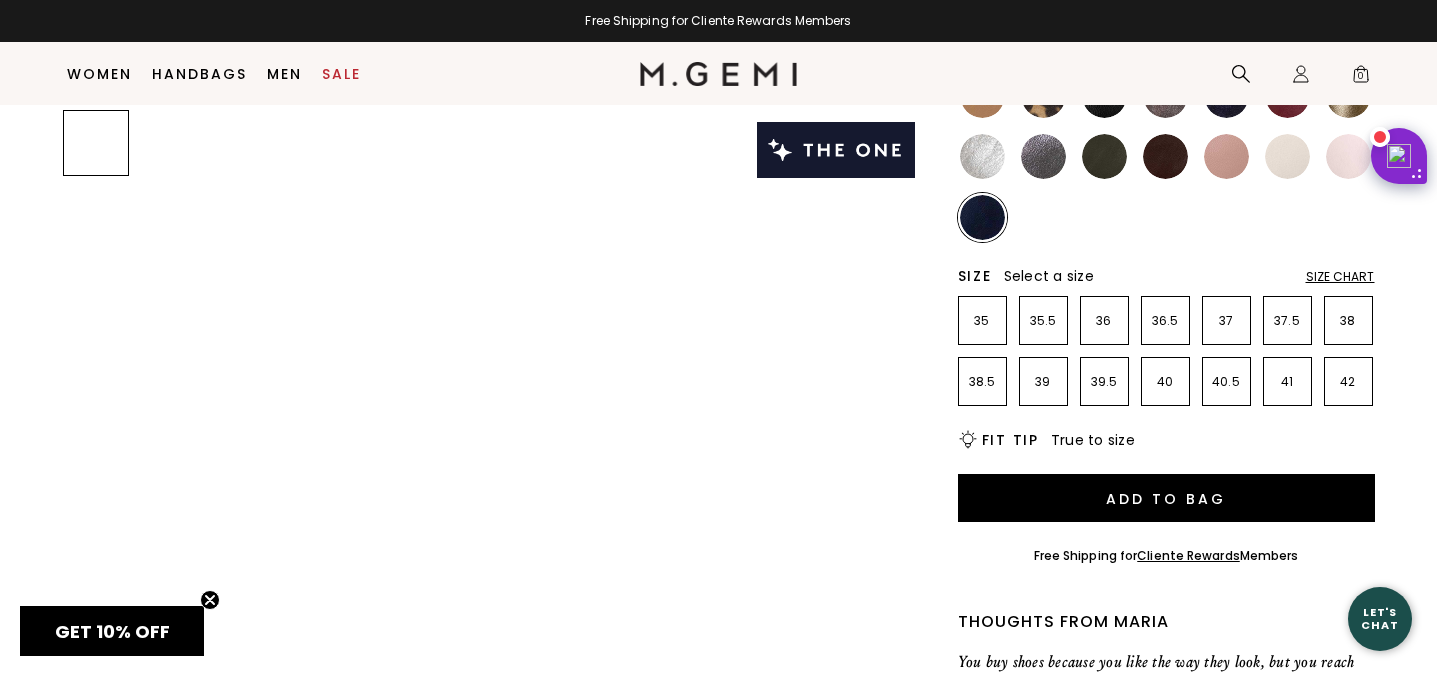 click at bounding box center [982, 217] 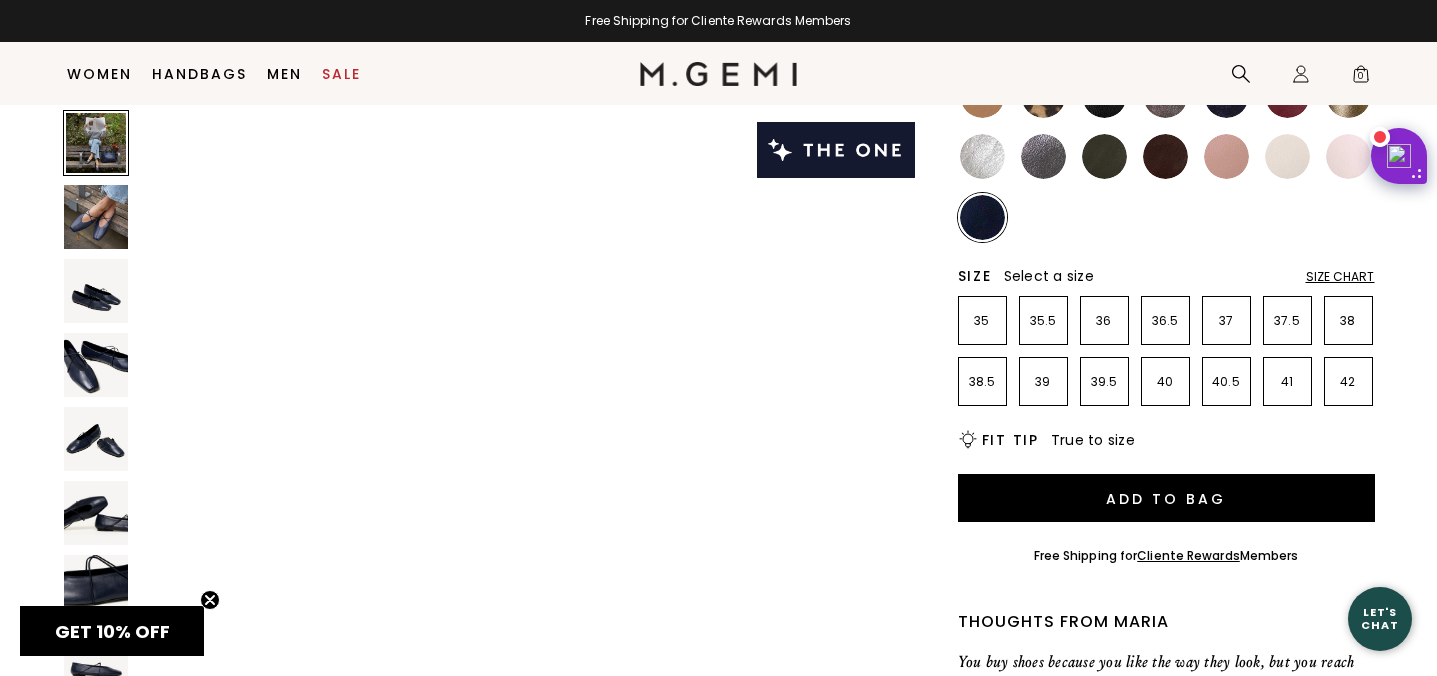 click at bounding box center (982, 217) 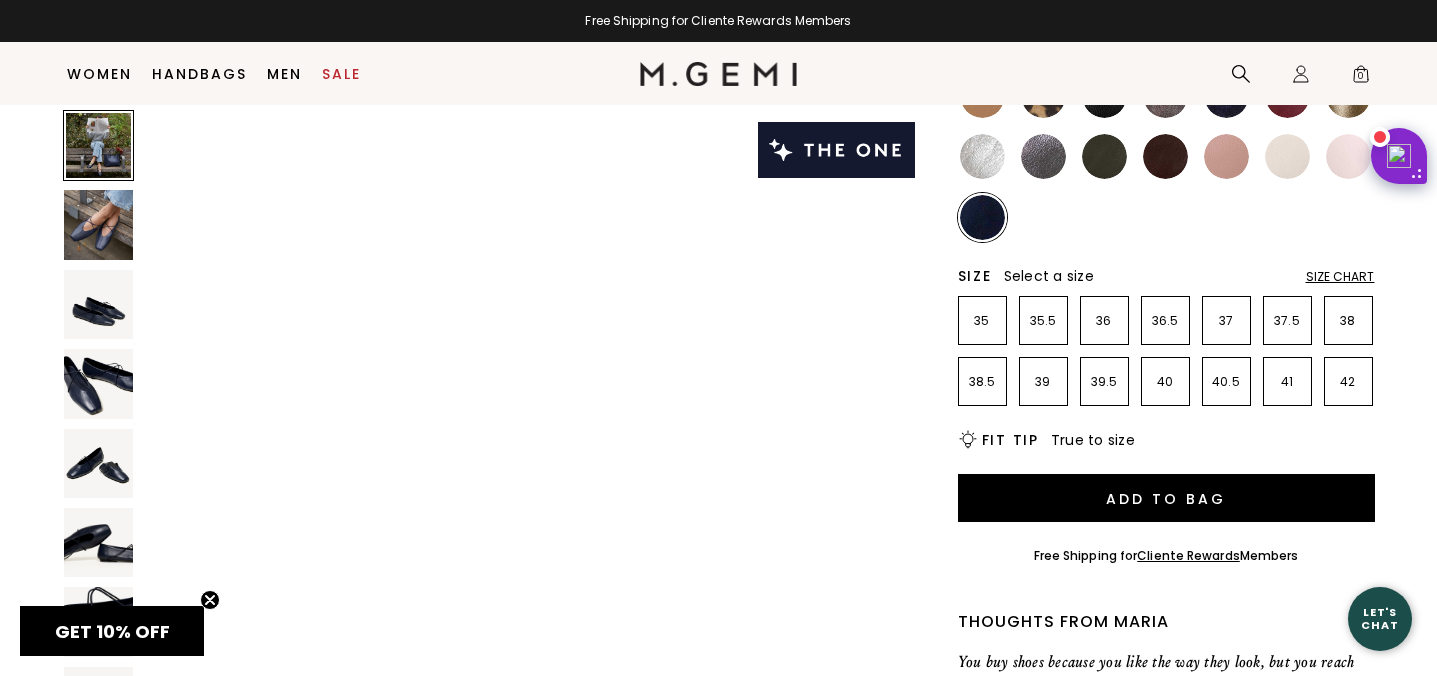 click at bounding box center [1043, 156] 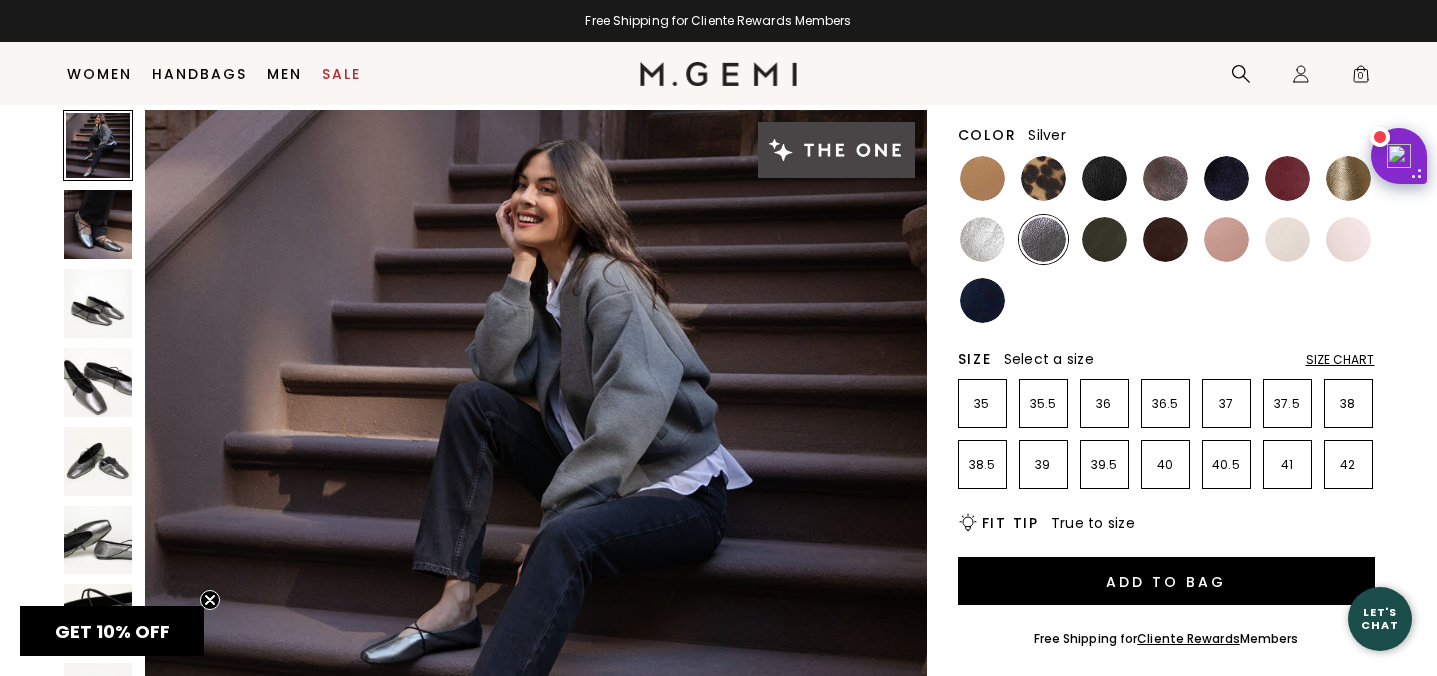 scroll, scrollTop: 0, scrollLeft: 0, axis: both 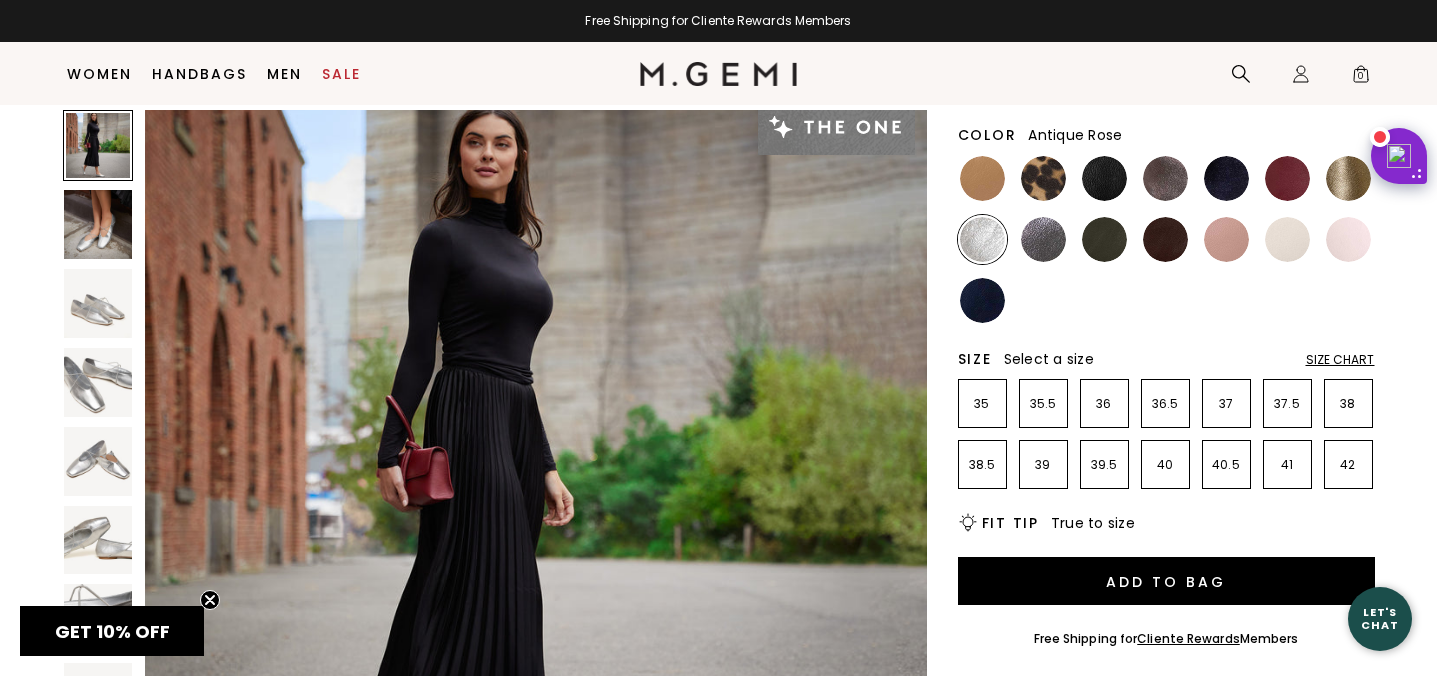click at bounding box center [1226, 239] 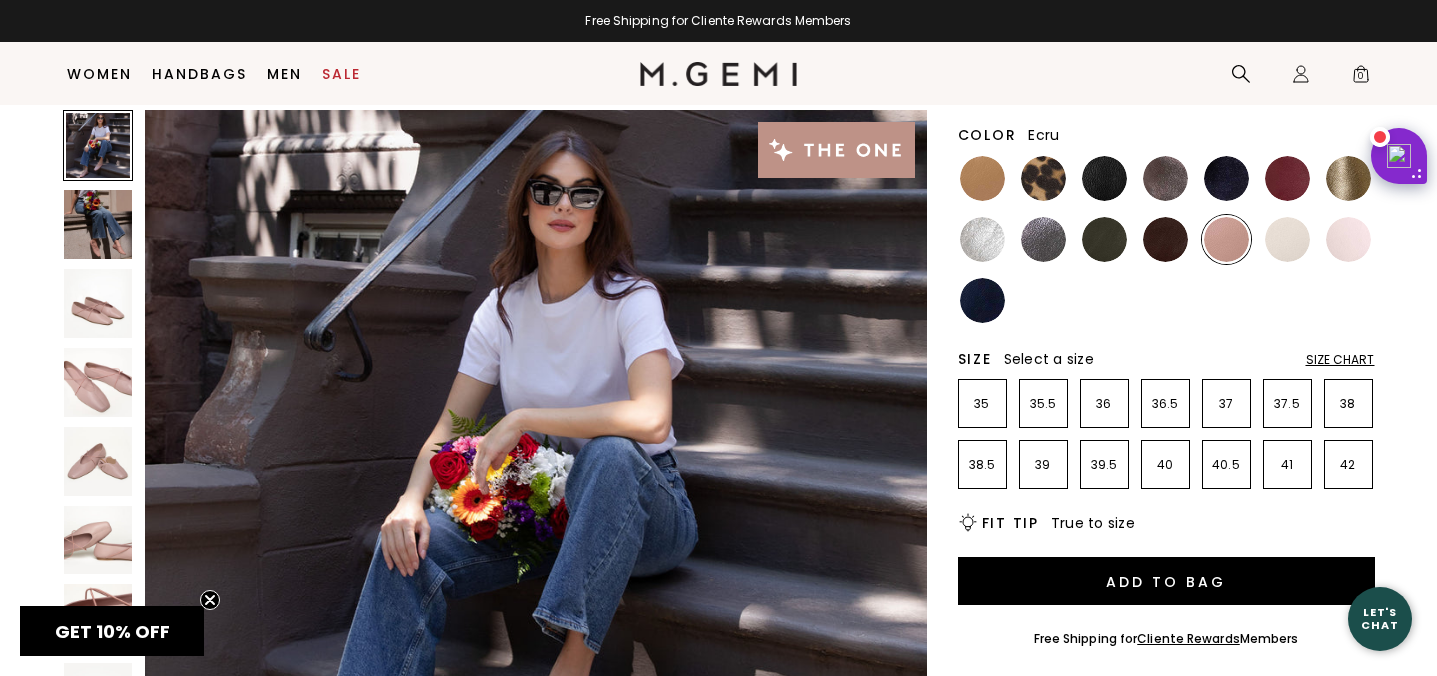 scroll, scrollTop: 0, scrollLeft: 0, axis: both 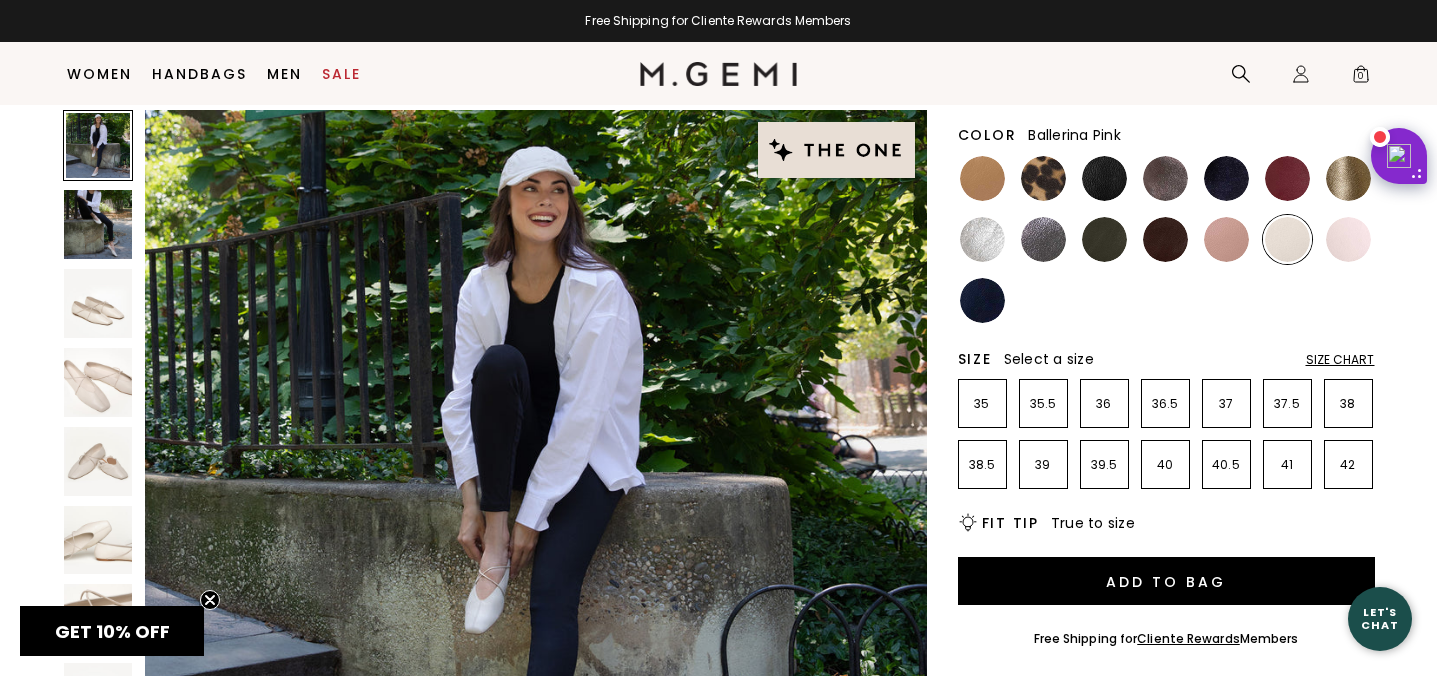 click at bounding box center (1348, 239) 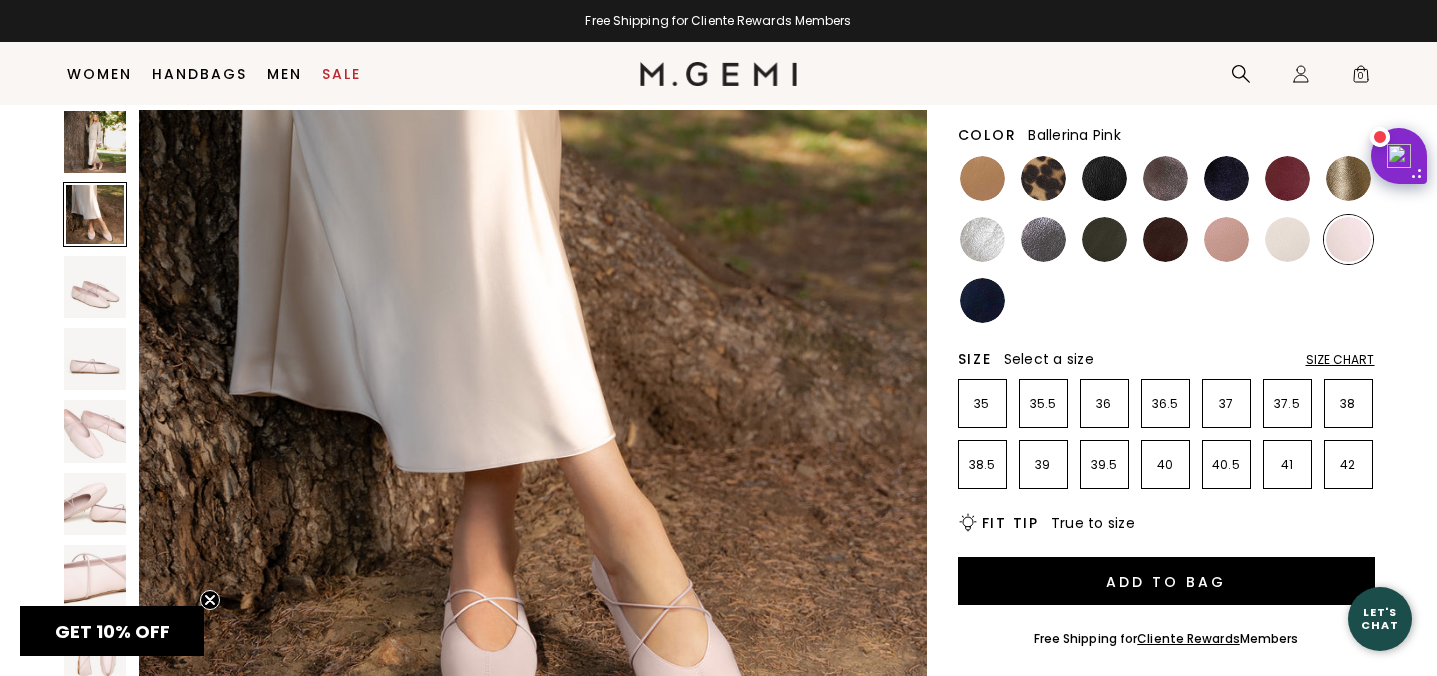 scroll, scrollTop: 1219, scrollLeft: 0, axis: vertical 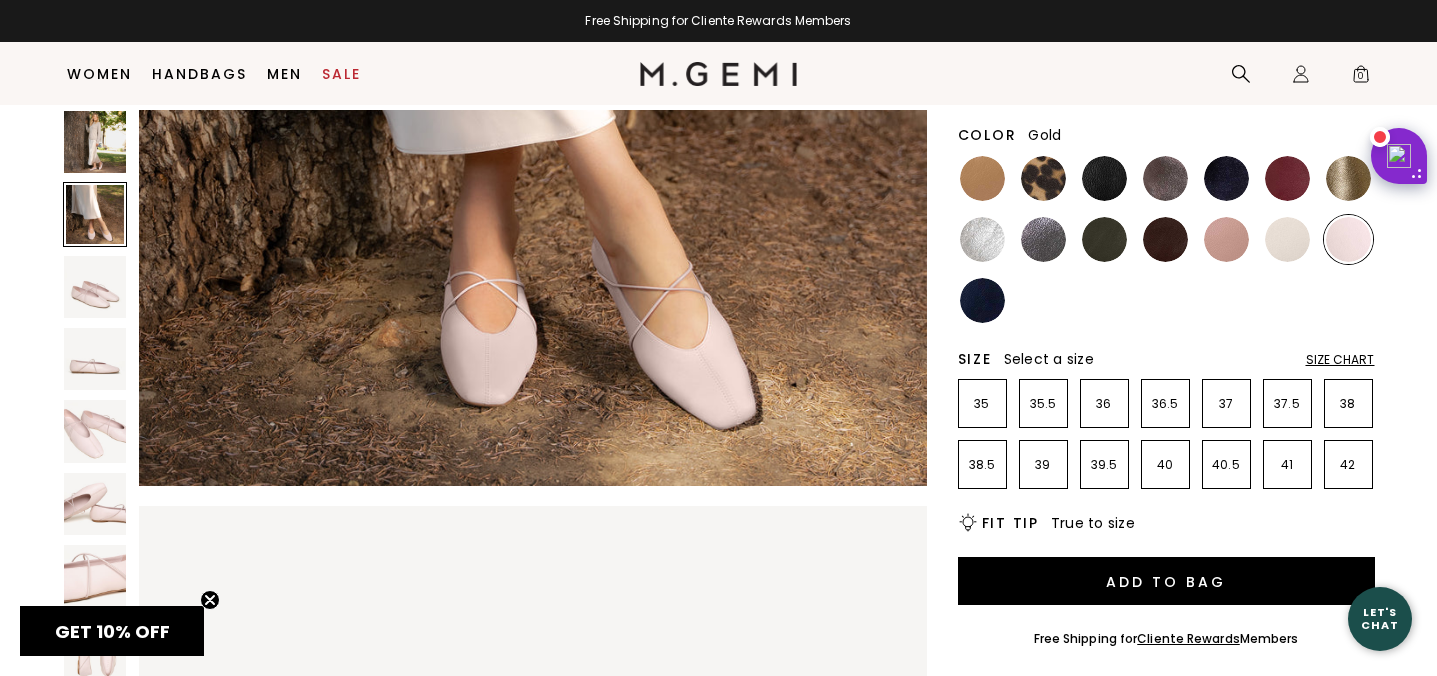 click at bounding box center [1348, 178] 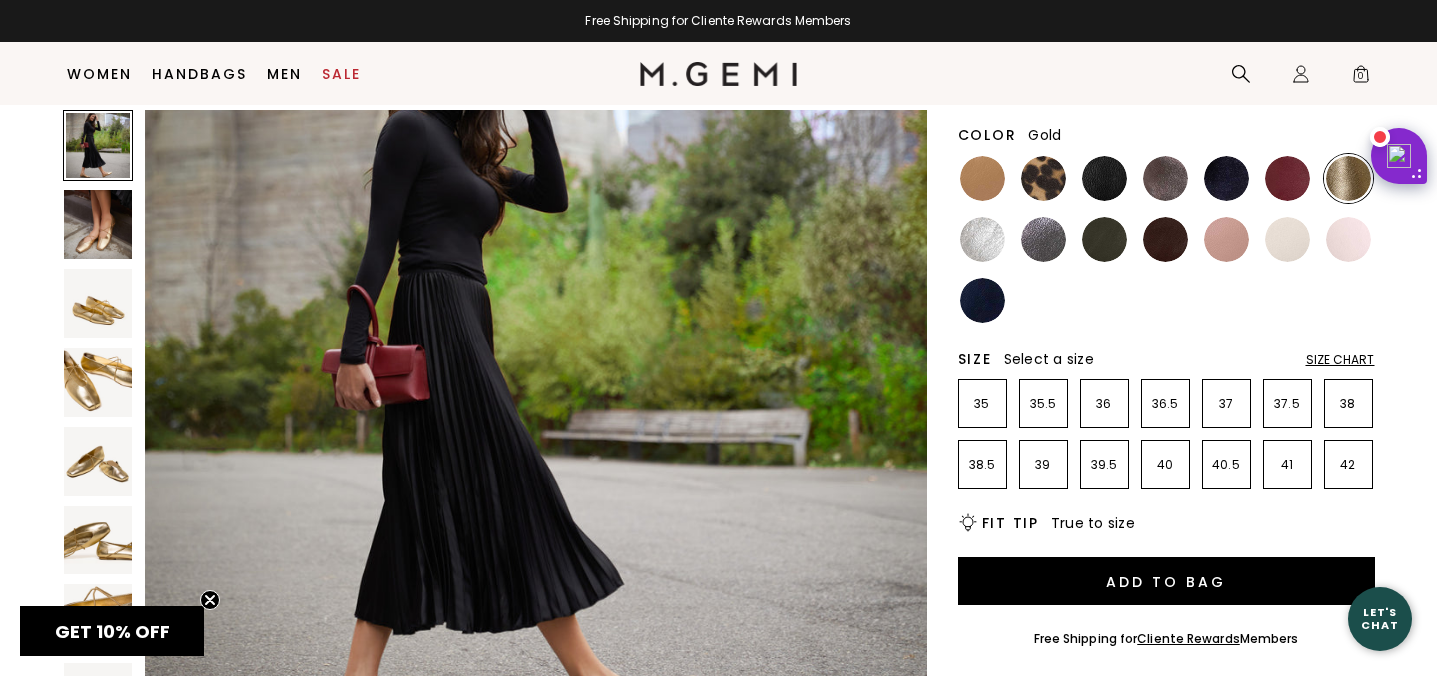 scroll, scrollTop: 0, scrollLeft: 0, axis: both 